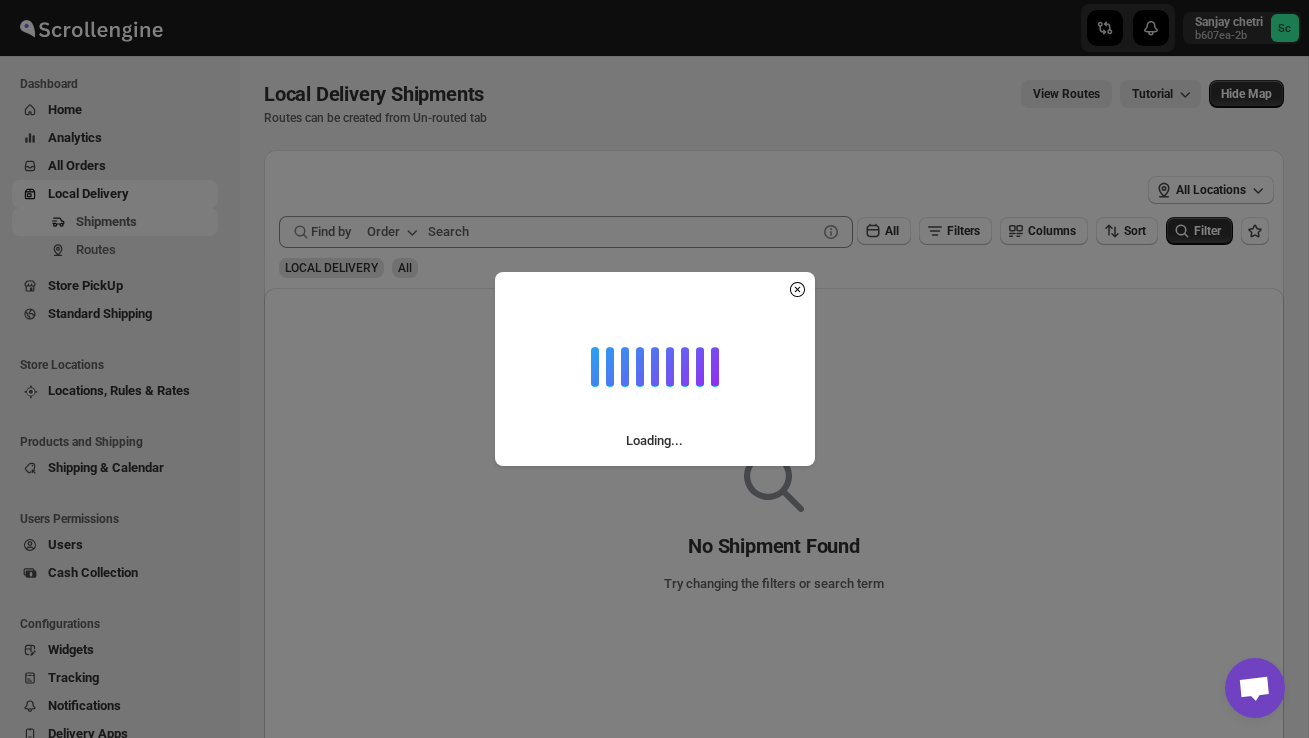 scroll, scrollTop: 0, scrollLeft: 0, axis: both 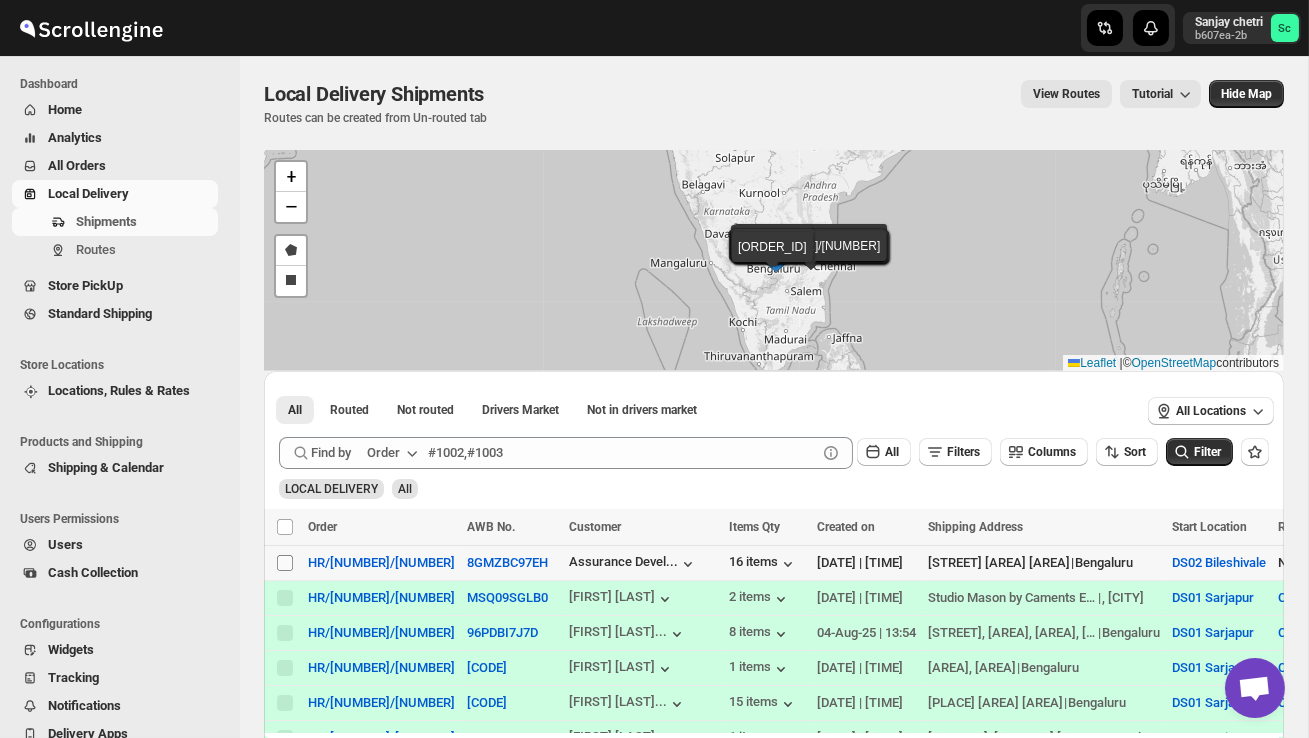 click on "Select shipment" at bounding box center (285, 563) 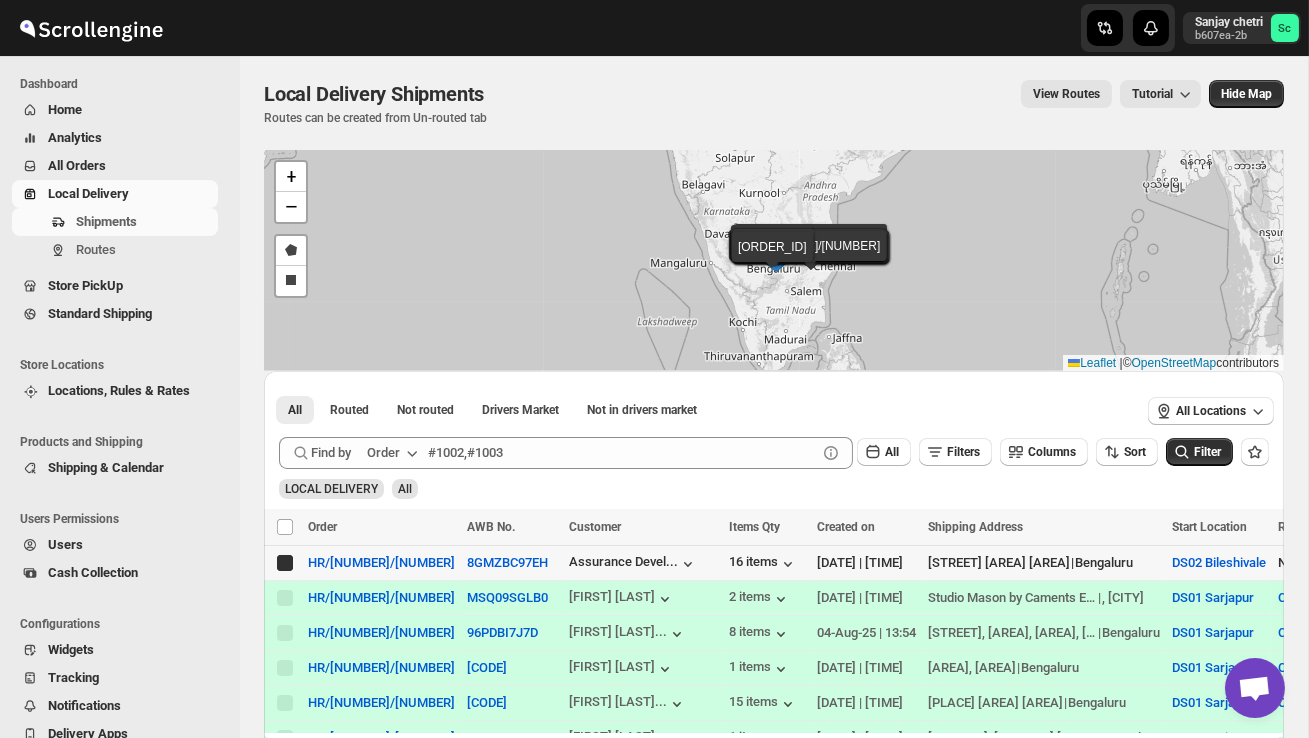checkbox on "true" 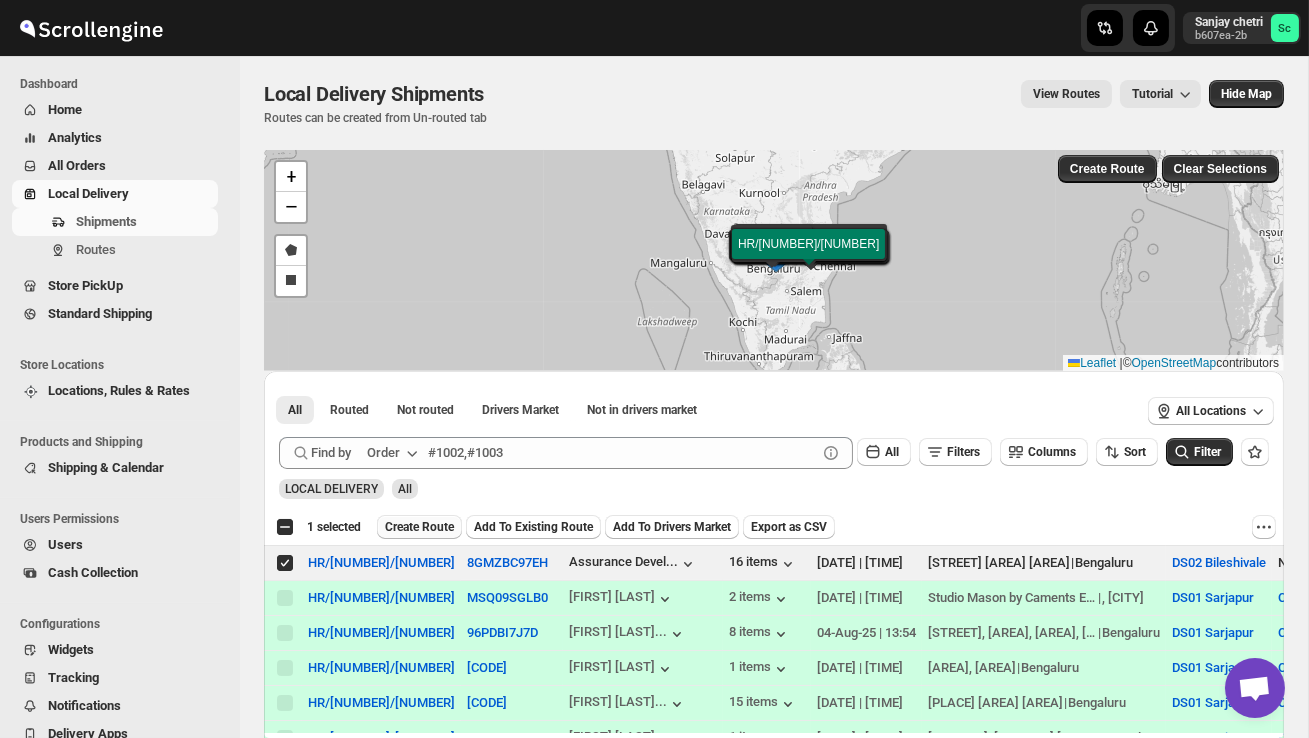 click on "Create Route" at bounding box center [419, 527] 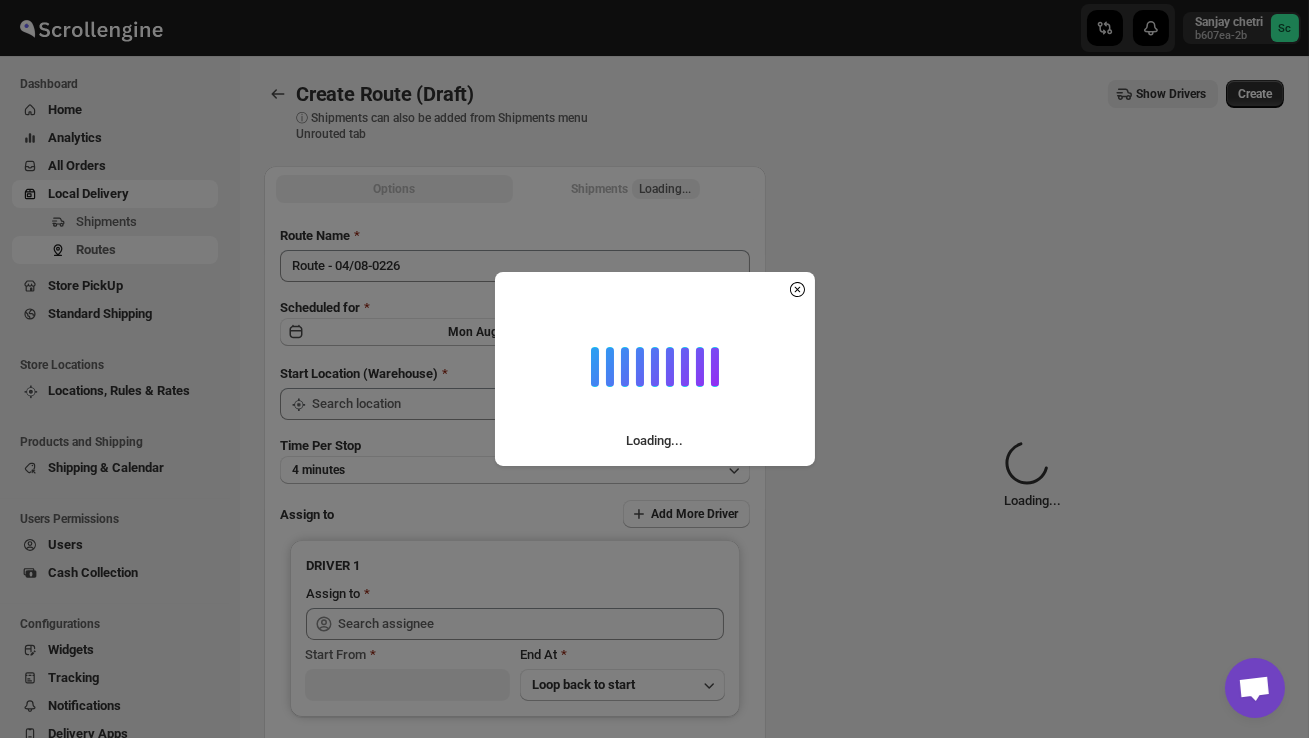 type on "DS02 Bileshivale" 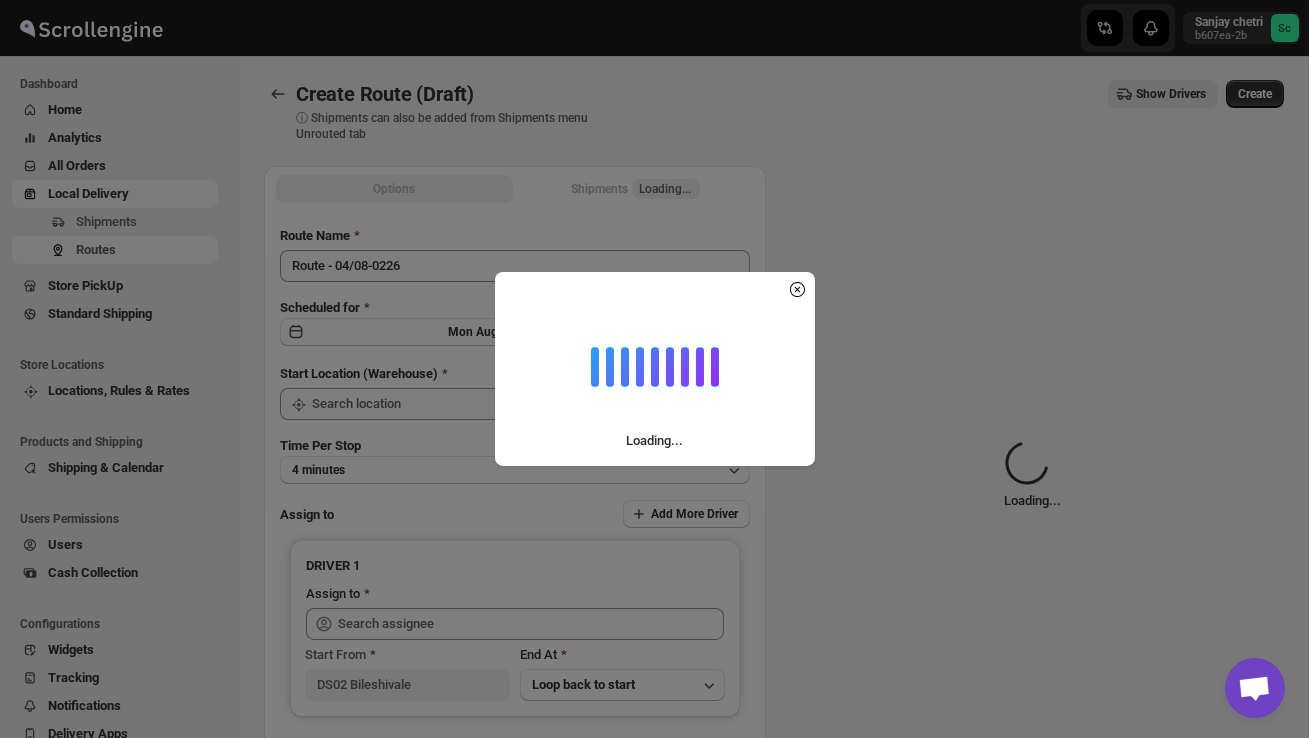 type on "DS02 Bileshivale" 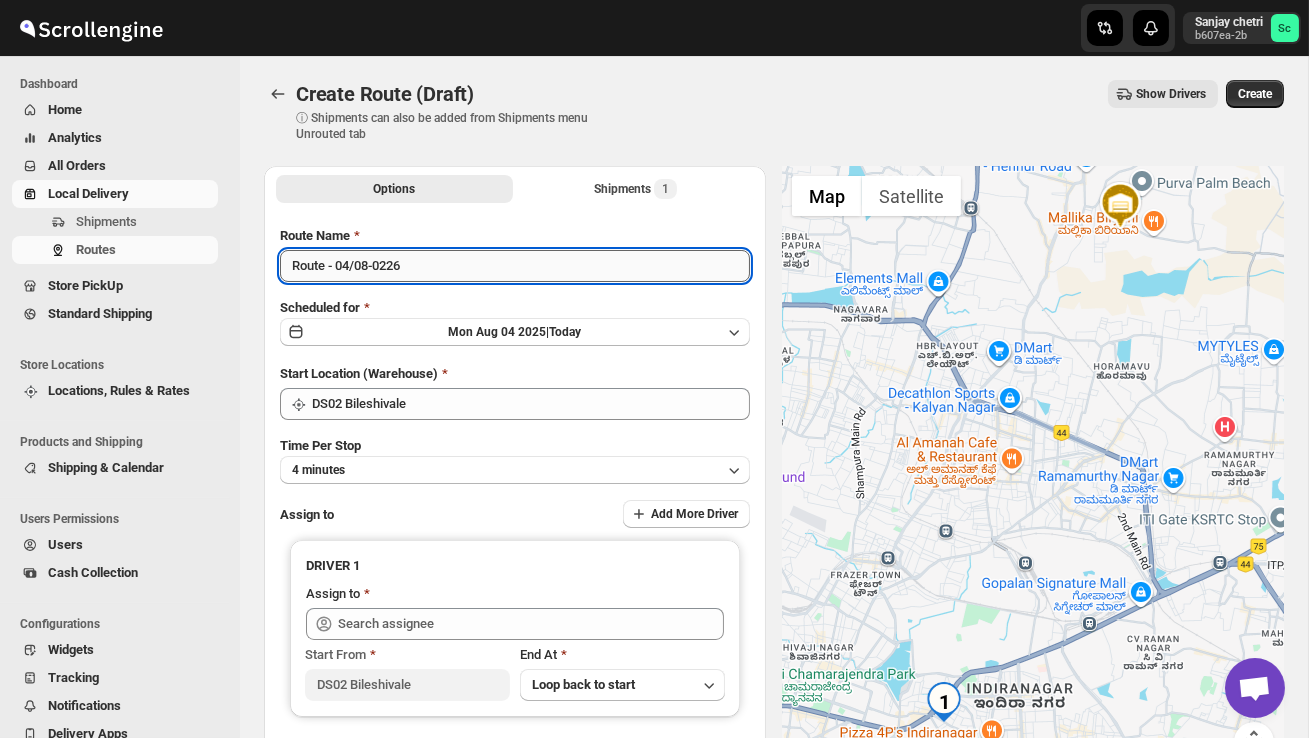 click on "Route - 04/08-0226" at bounding box center (515, 266) 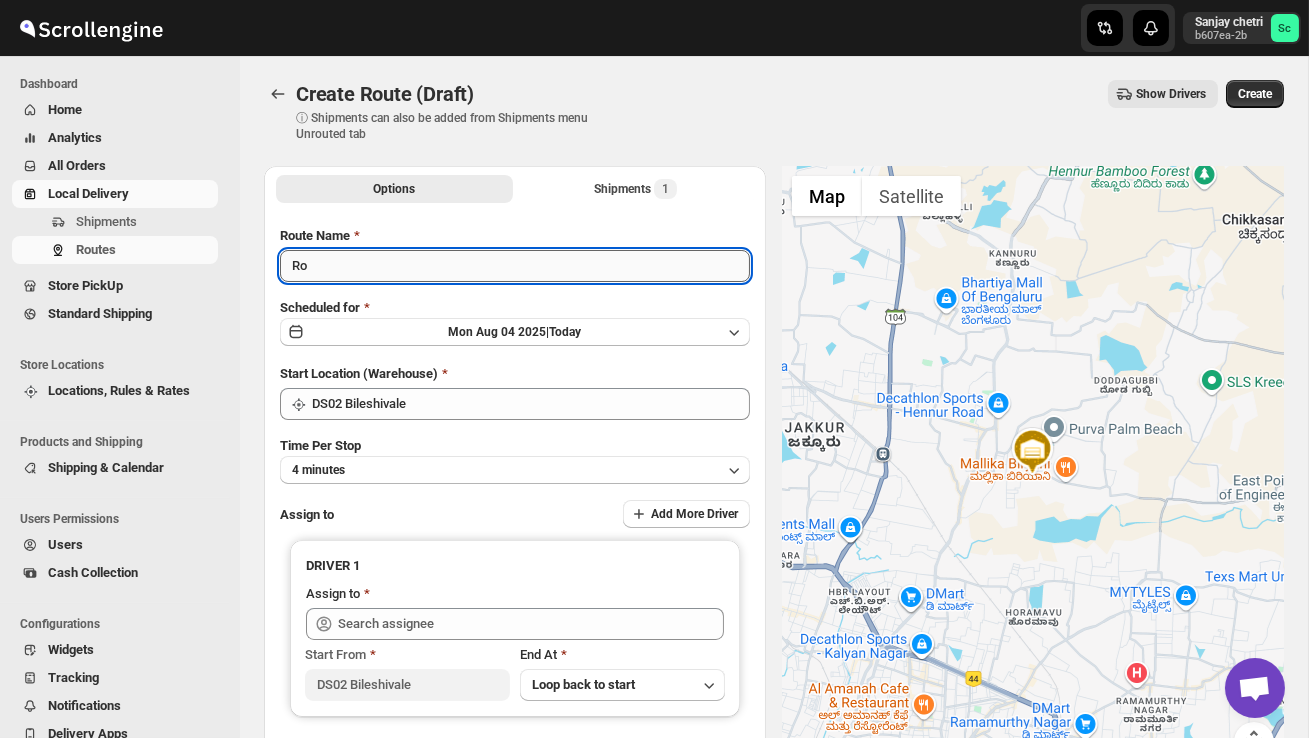 type on "R" 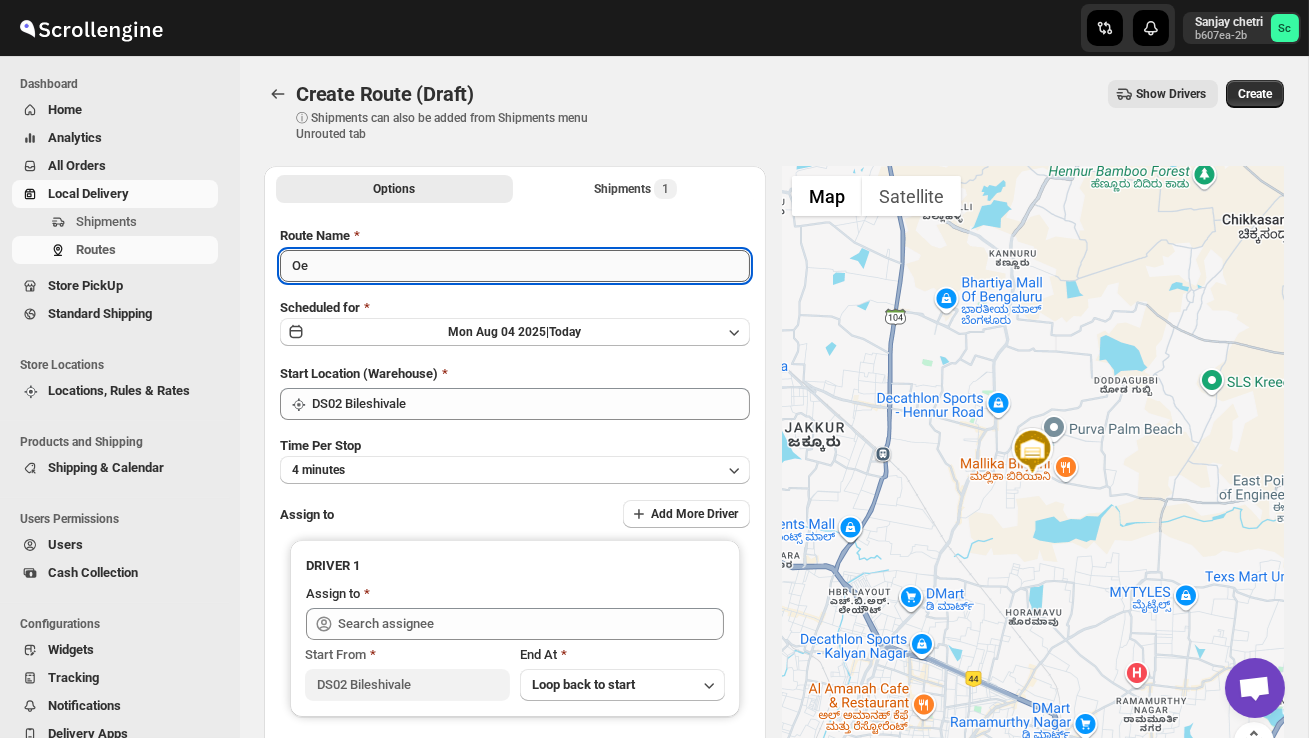 type on "O" 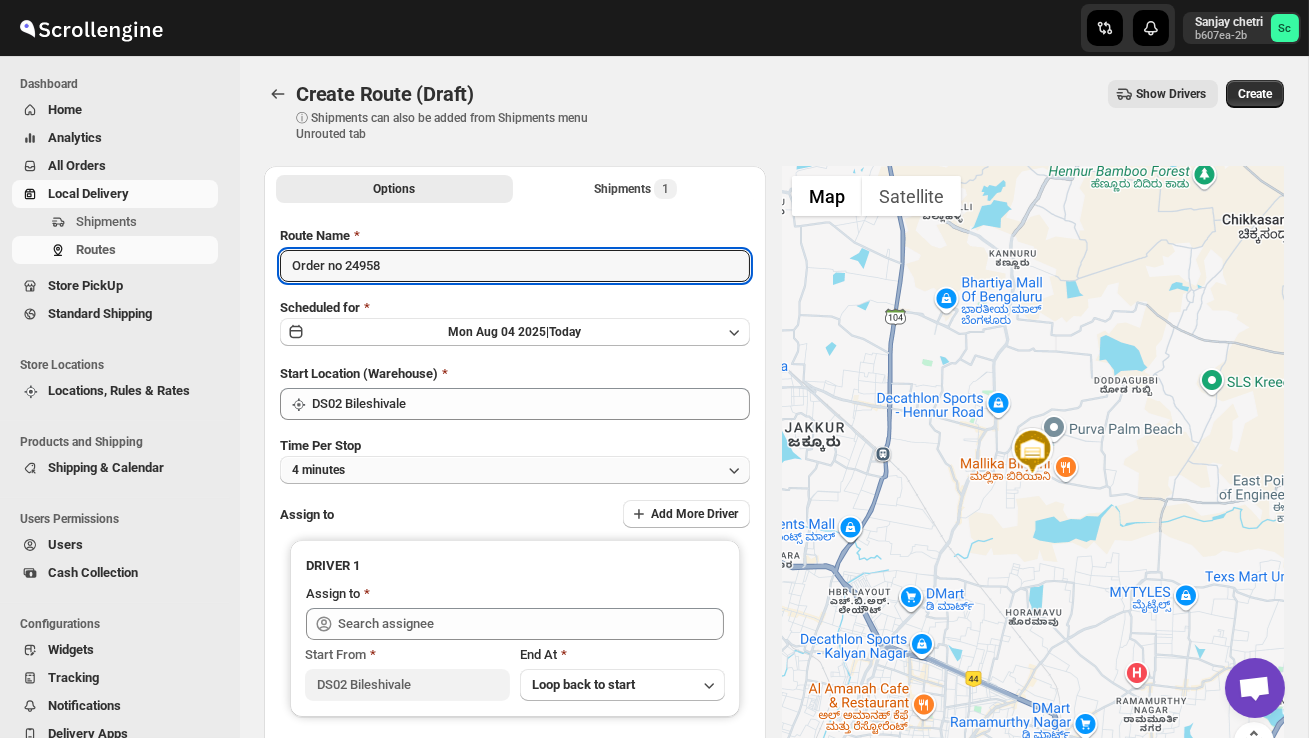 type on "Order no 24958" 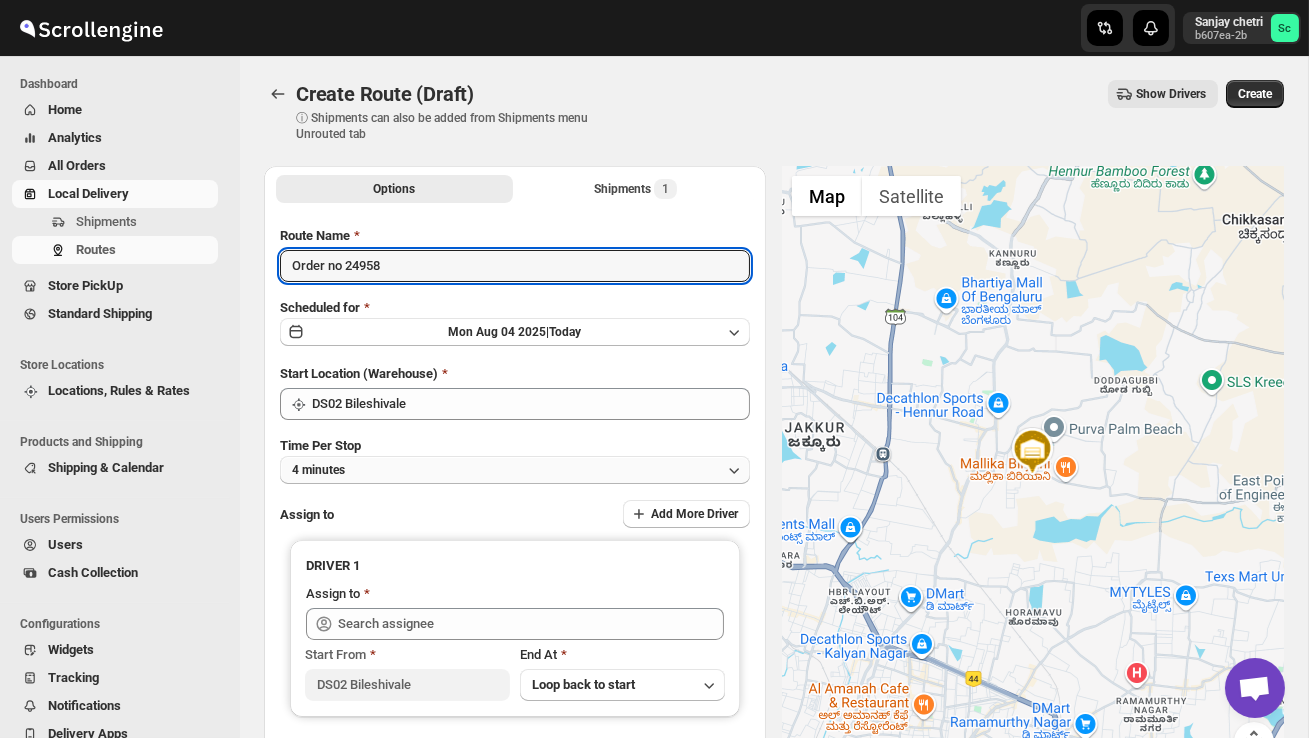 click on "4 minutes" at bounding box center (515, 470) 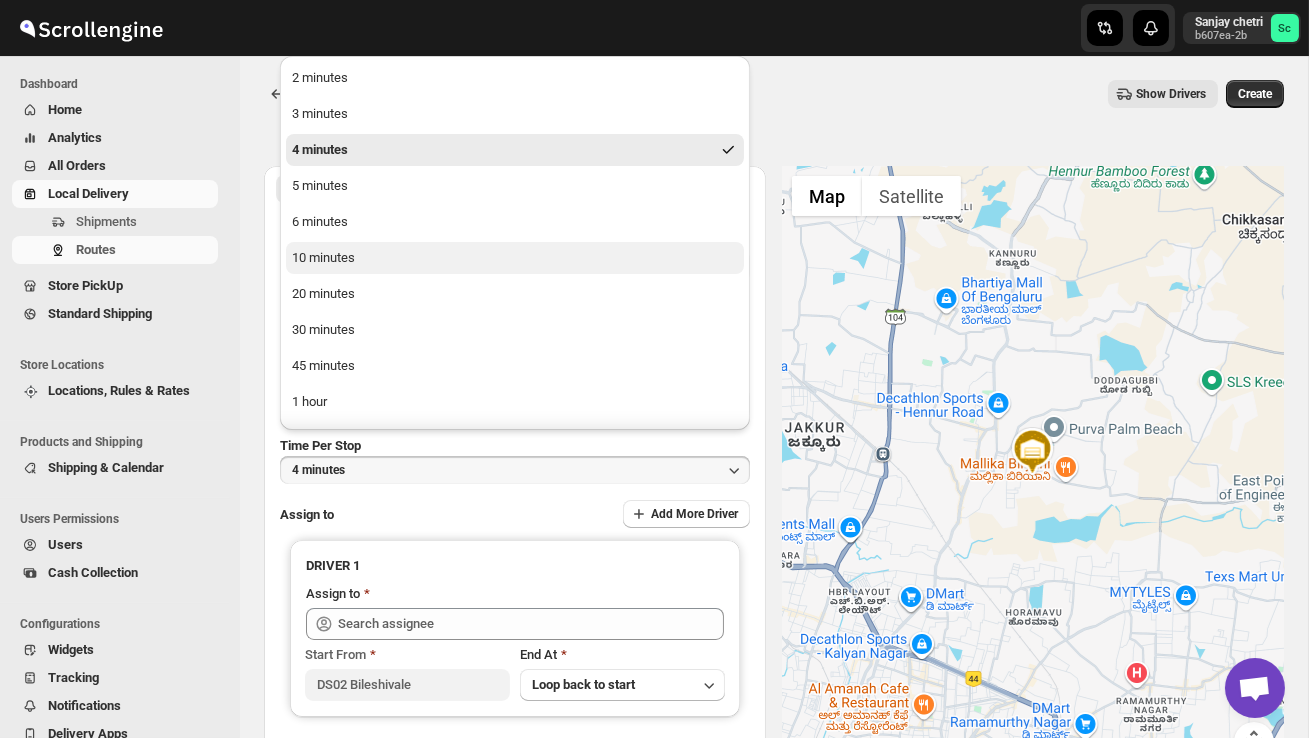 click on "10 minutes" at bounding box center (323, 258) 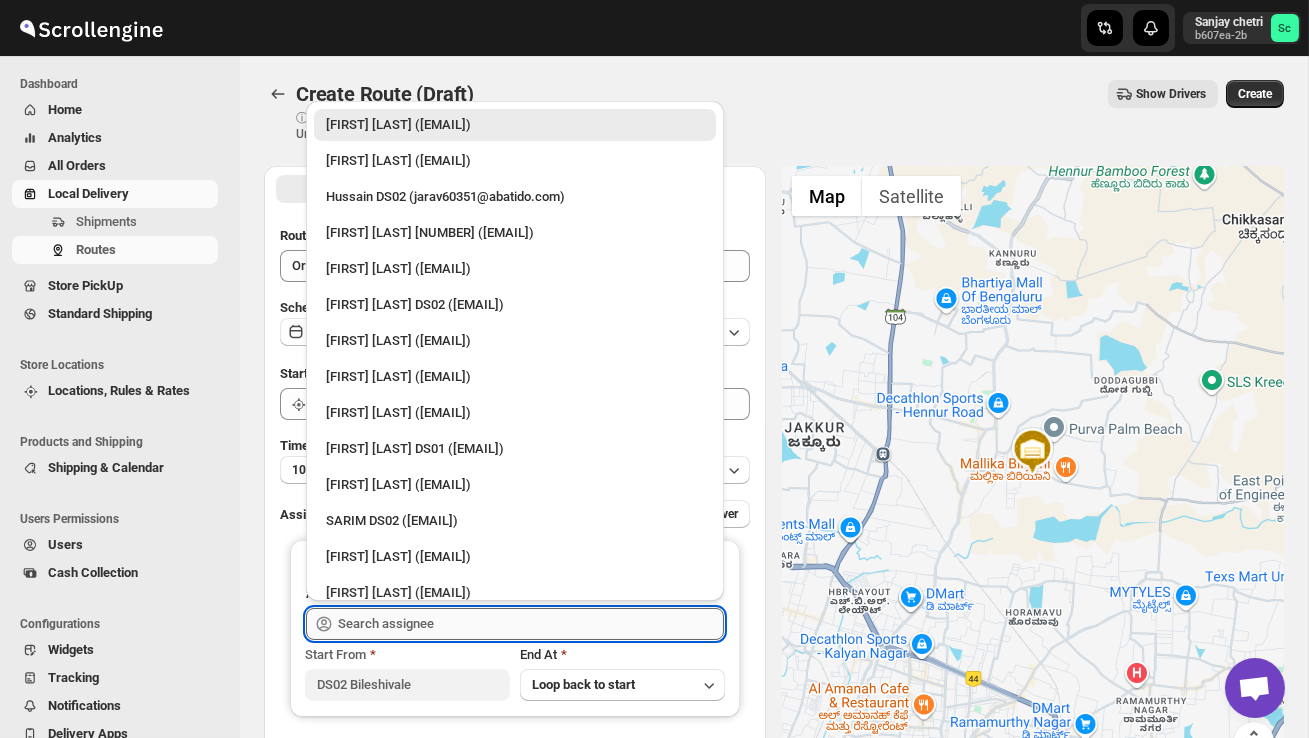 click at bounding box center (531, 624) 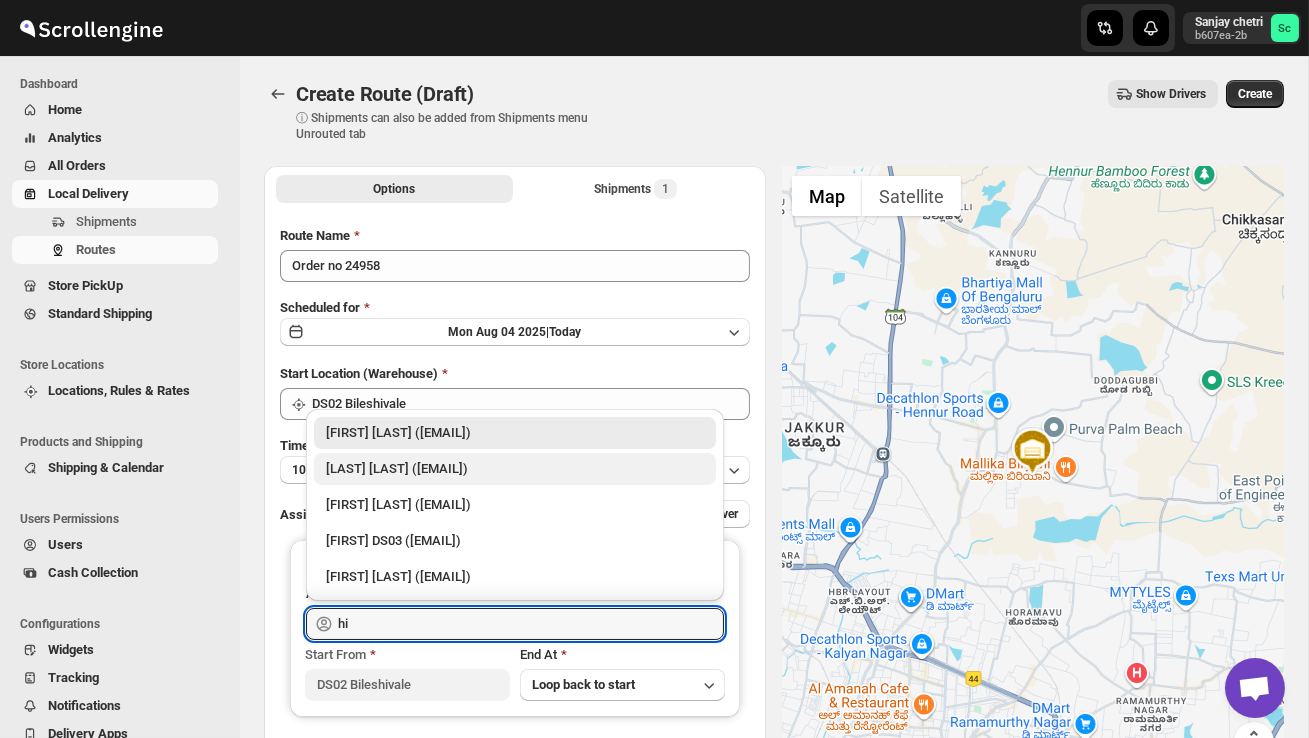 click on "[LAST] [LAST] ([EMAIL])" at bounding box center (515, 469) 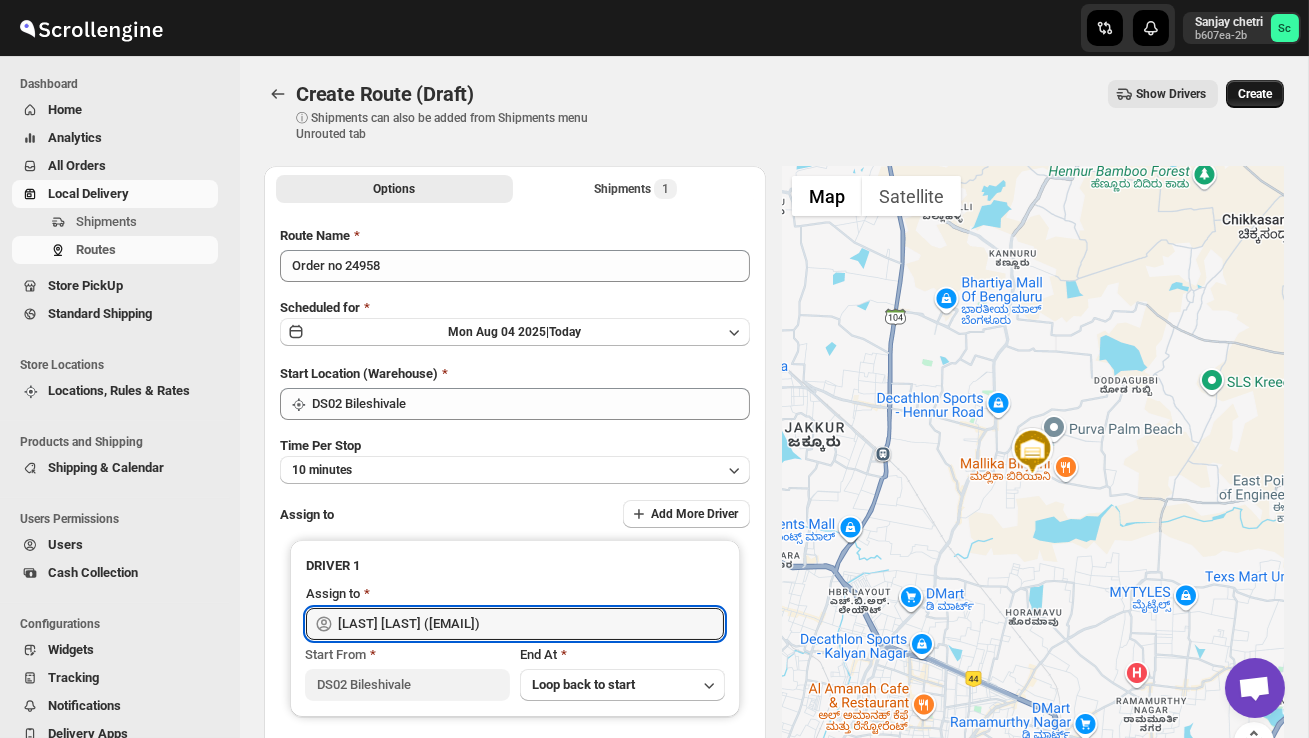type on "[LAST] [LAST] ([EMAIL])" 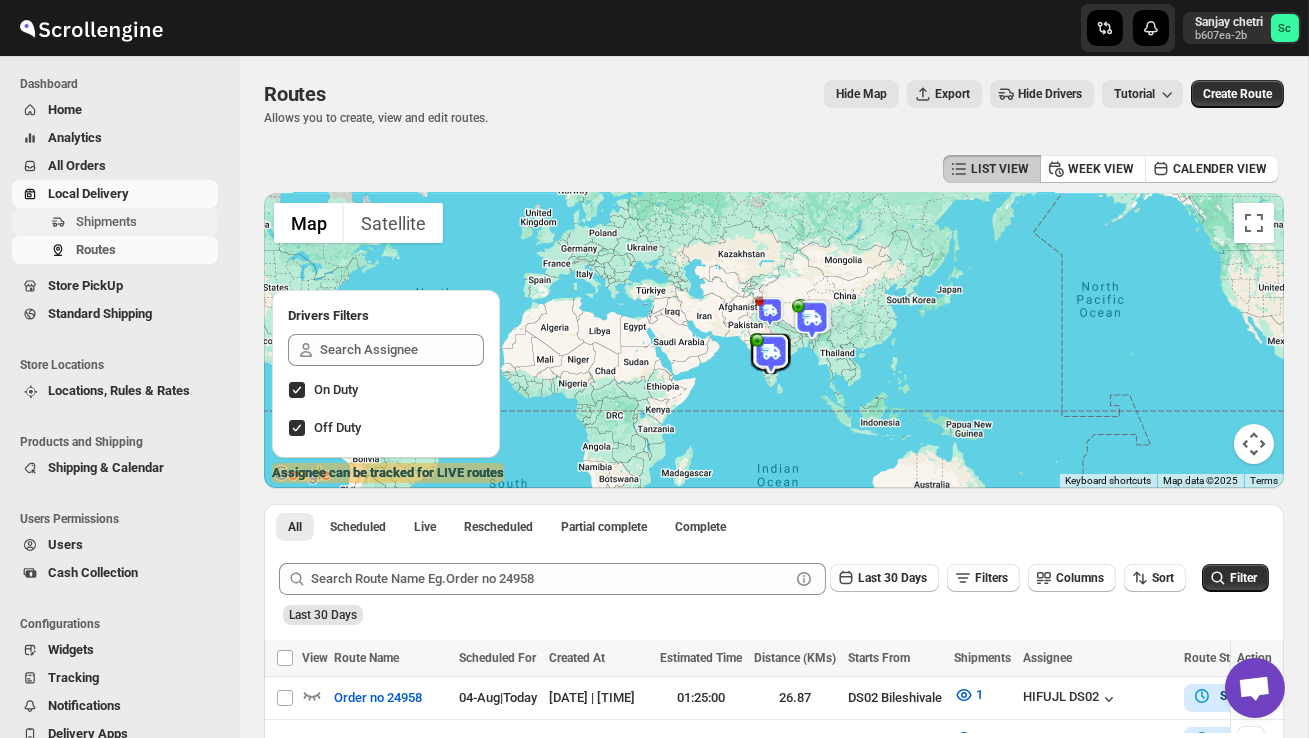 click on "Shipments" at bounding box center [115, 222] 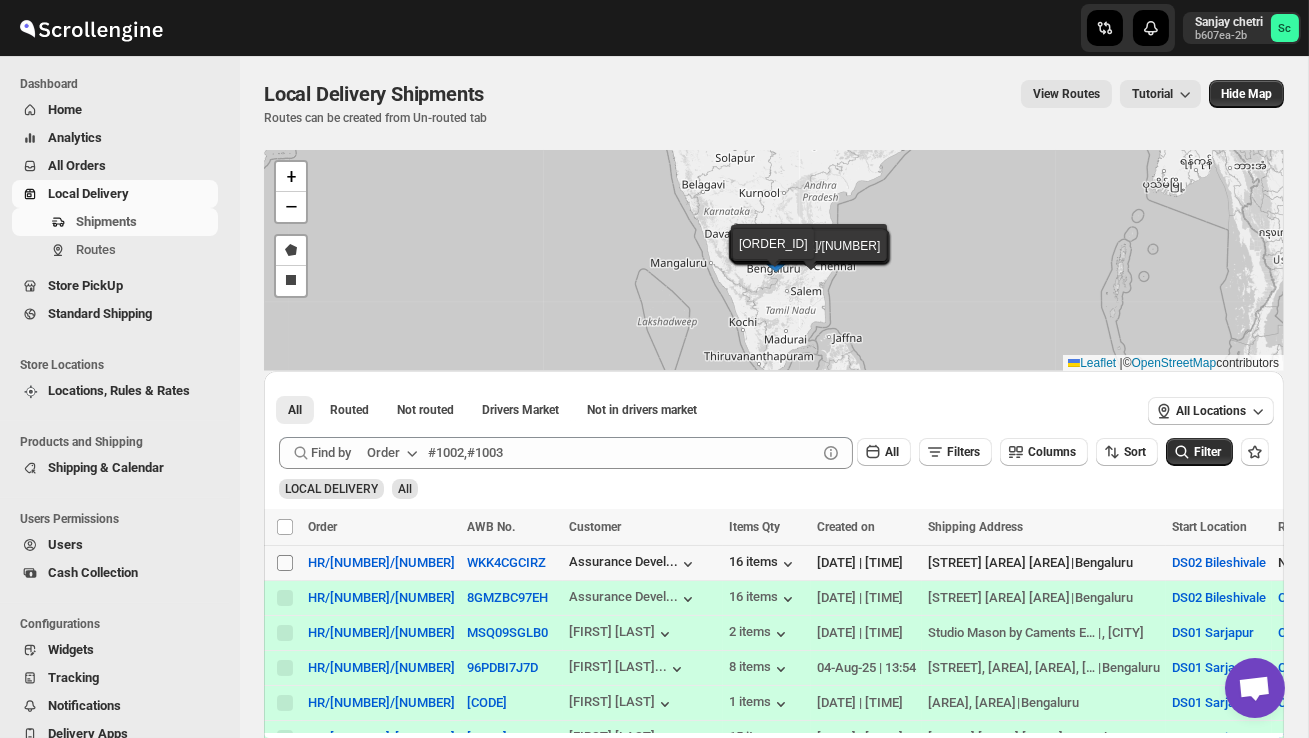 click on "Select shipment" at bounding box center [285, 563] 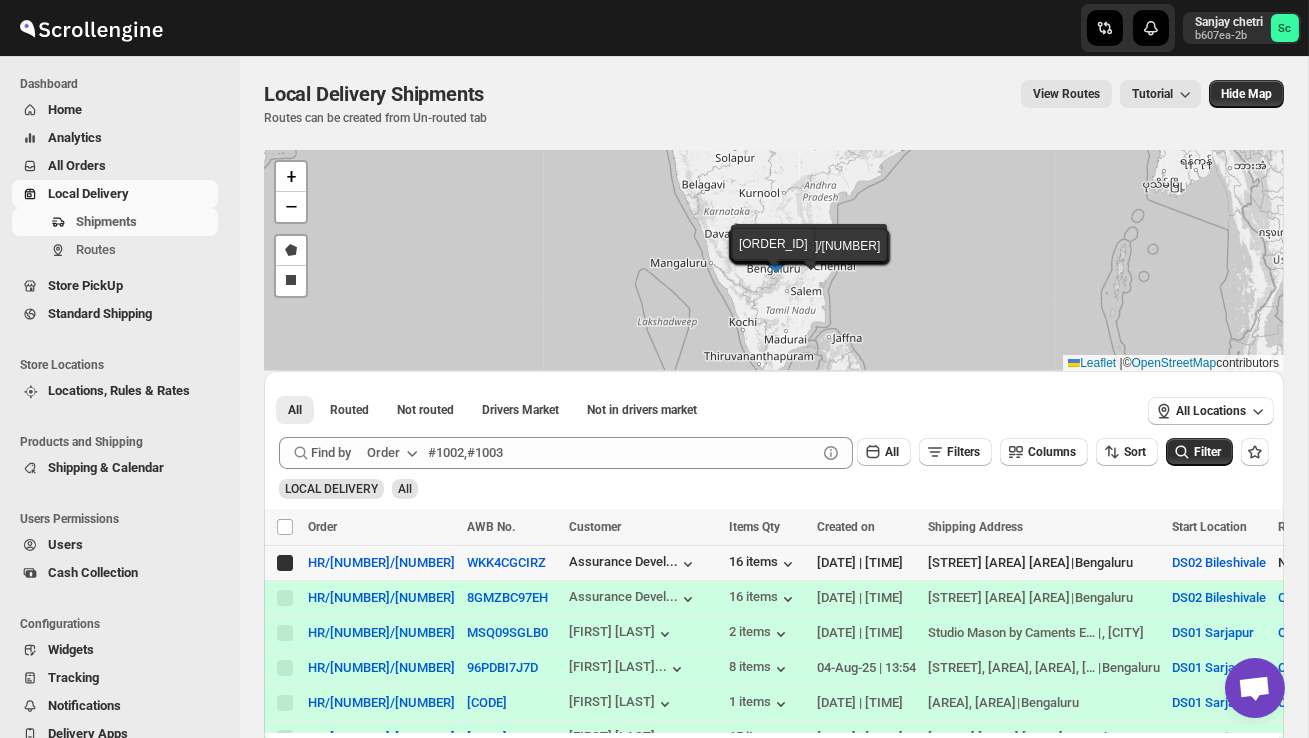 checkbox on "true" 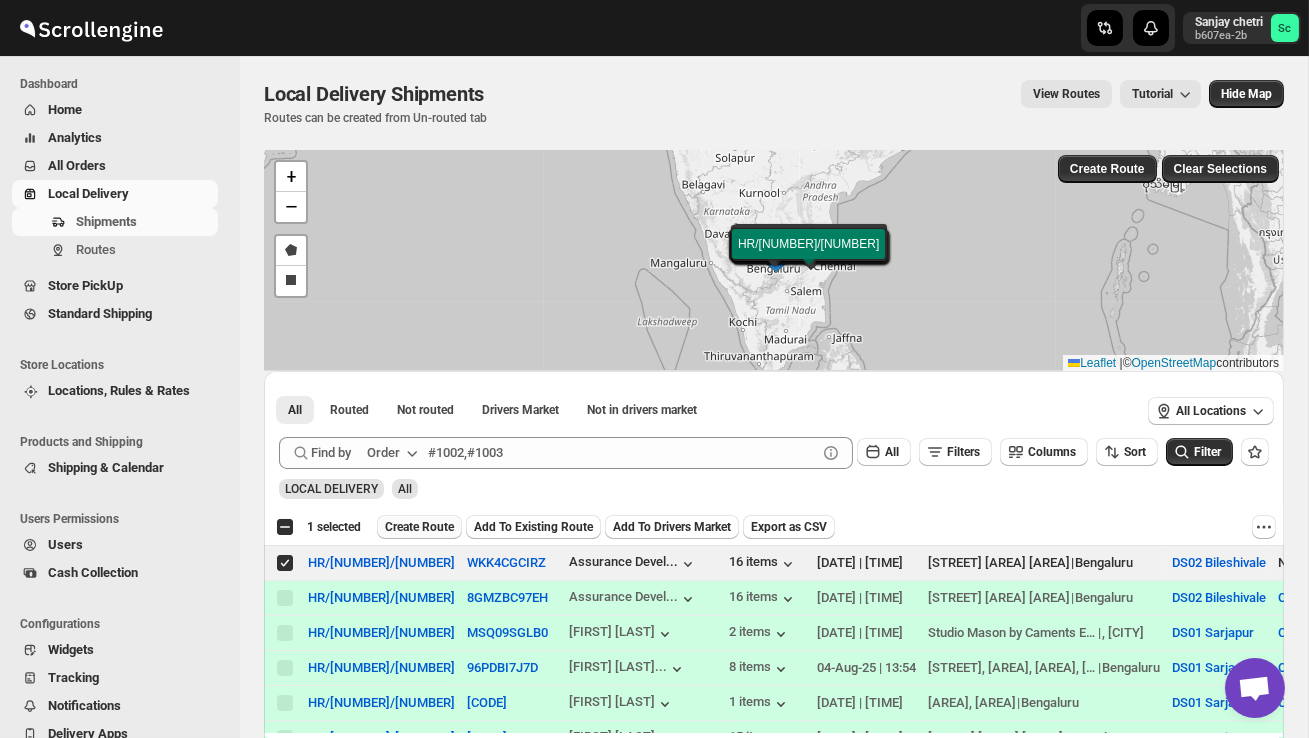 click on "Create Route" at bounding box center [419, 527] 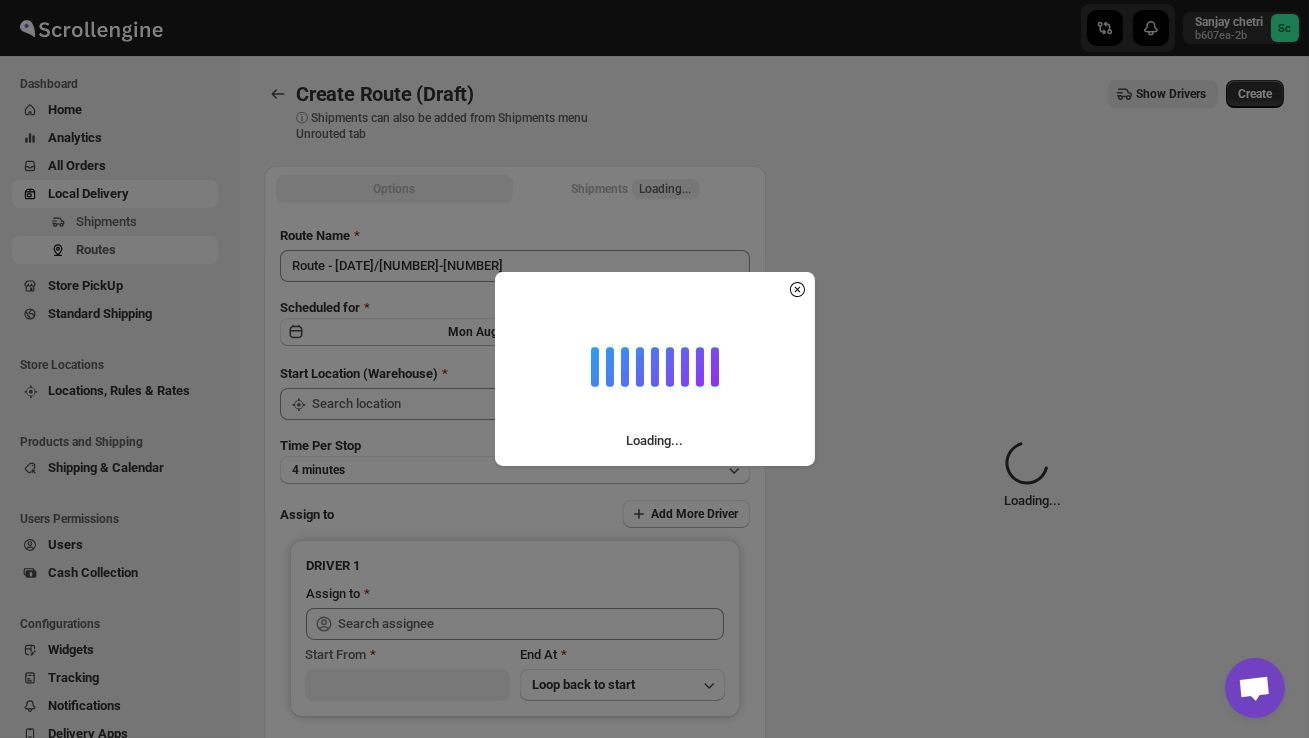 type on "DS02 Bileshivale" 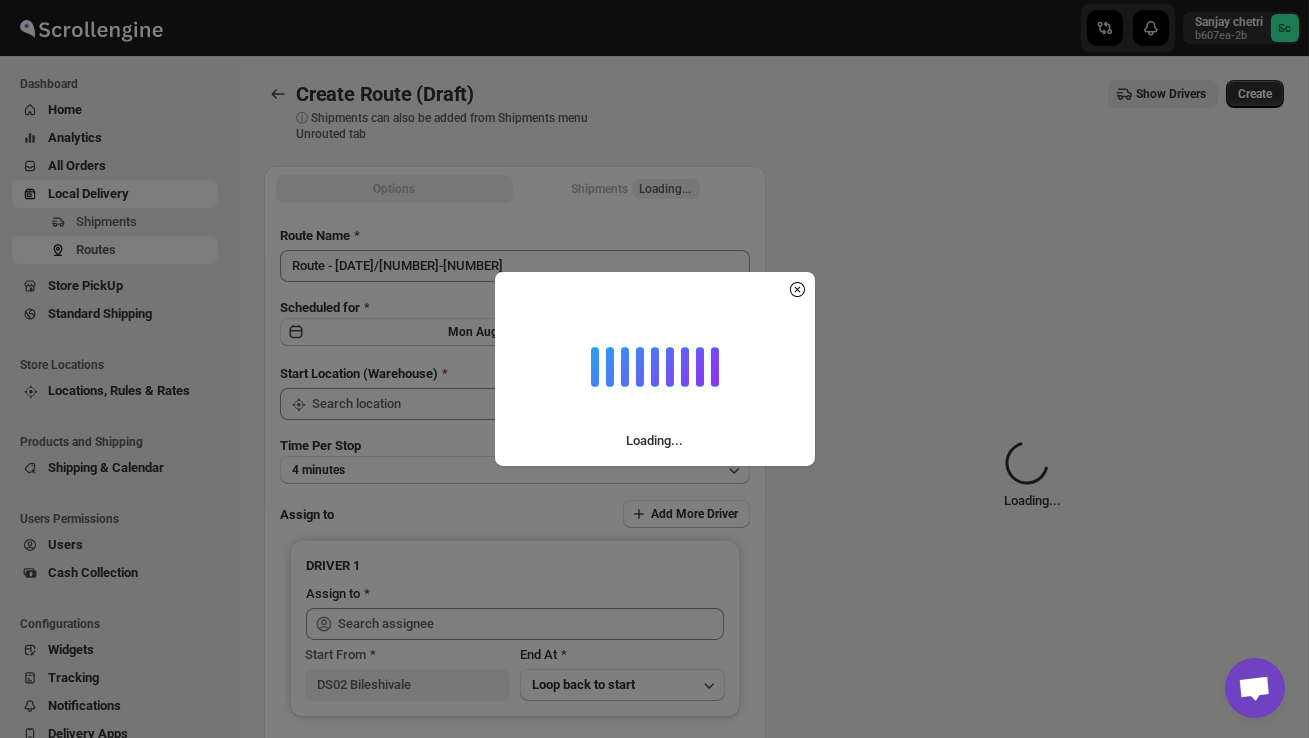 type on "DS02 Bileshivale" 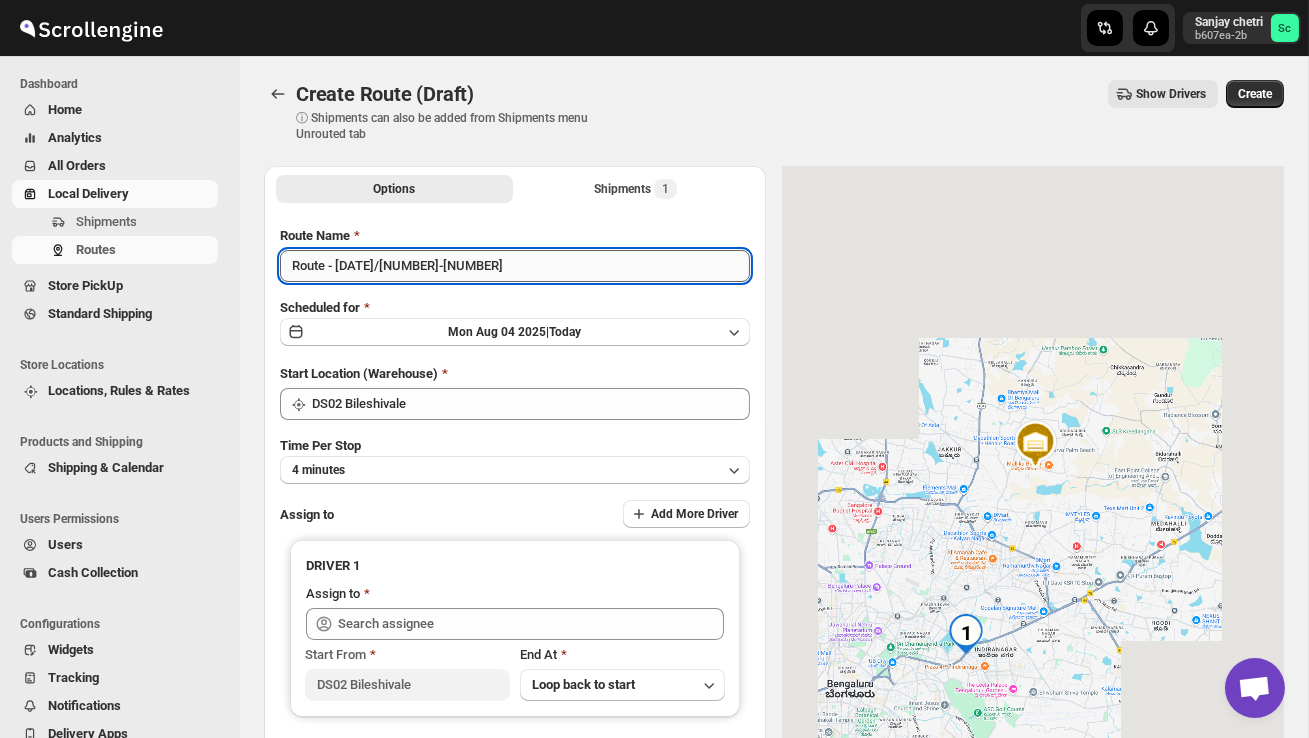 click on "Route - [DATE]/[NUMBER]-[NUMBER]" at bounding box center (515, 266) 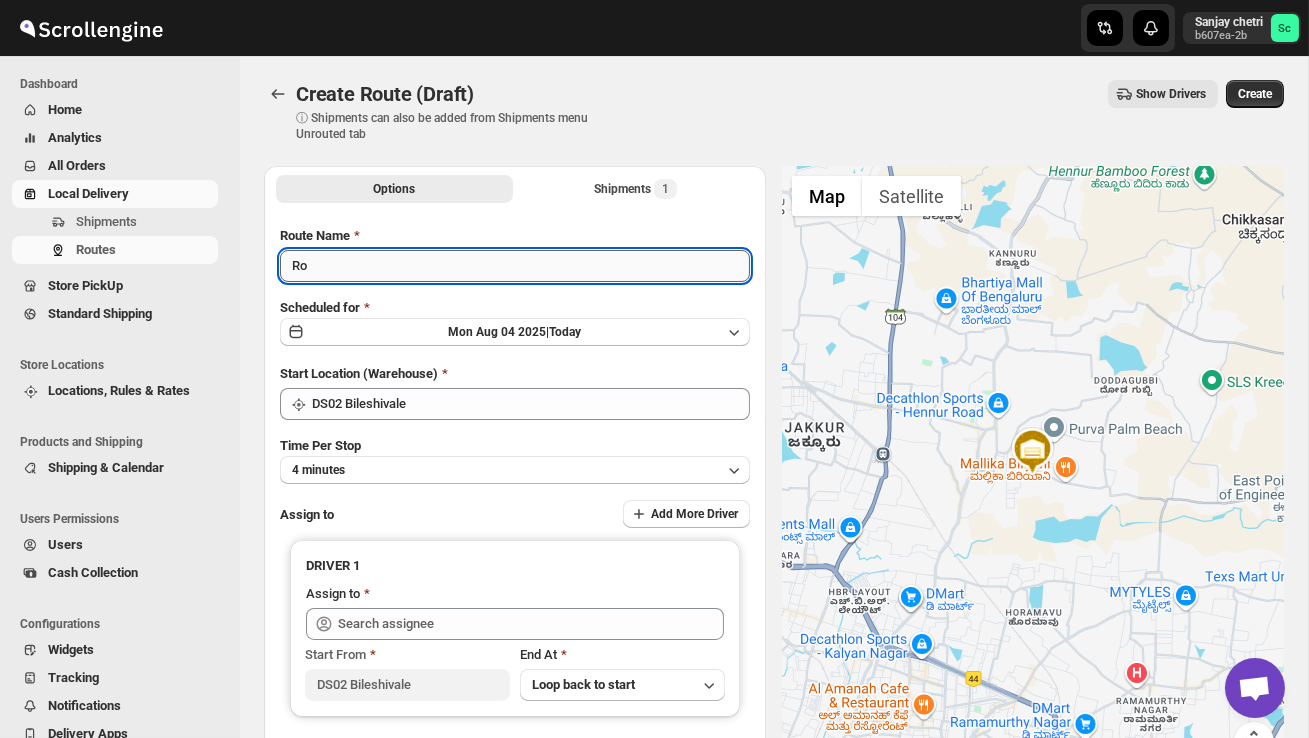 type on "R" 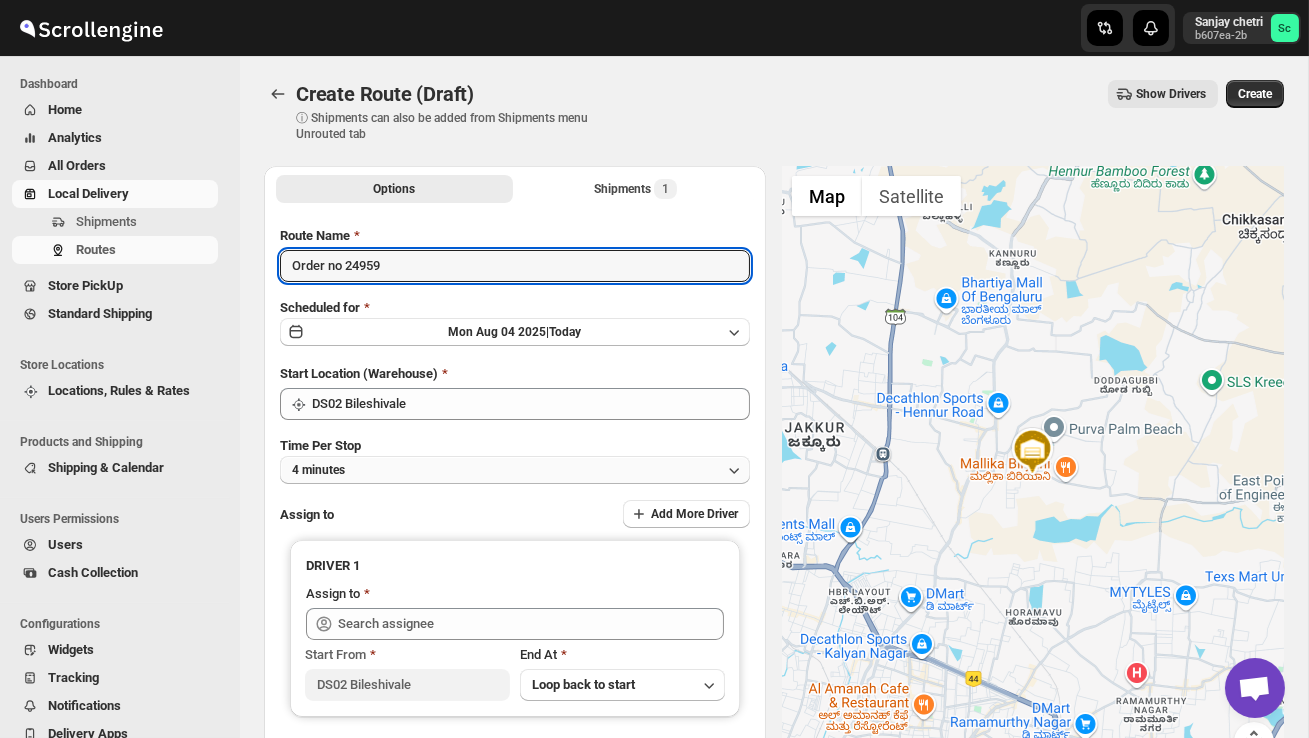 type on "Order no 24959" 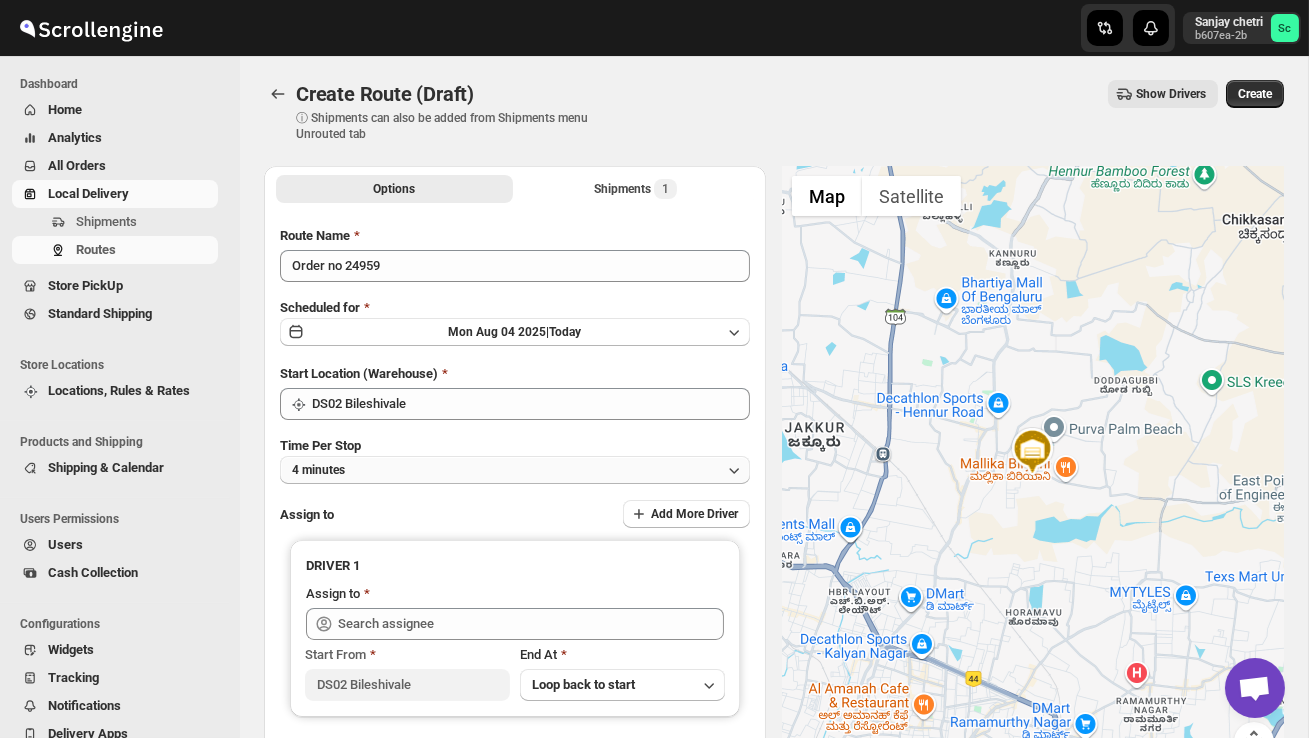 click on "4 minutes" at bounding box center [515, 470] 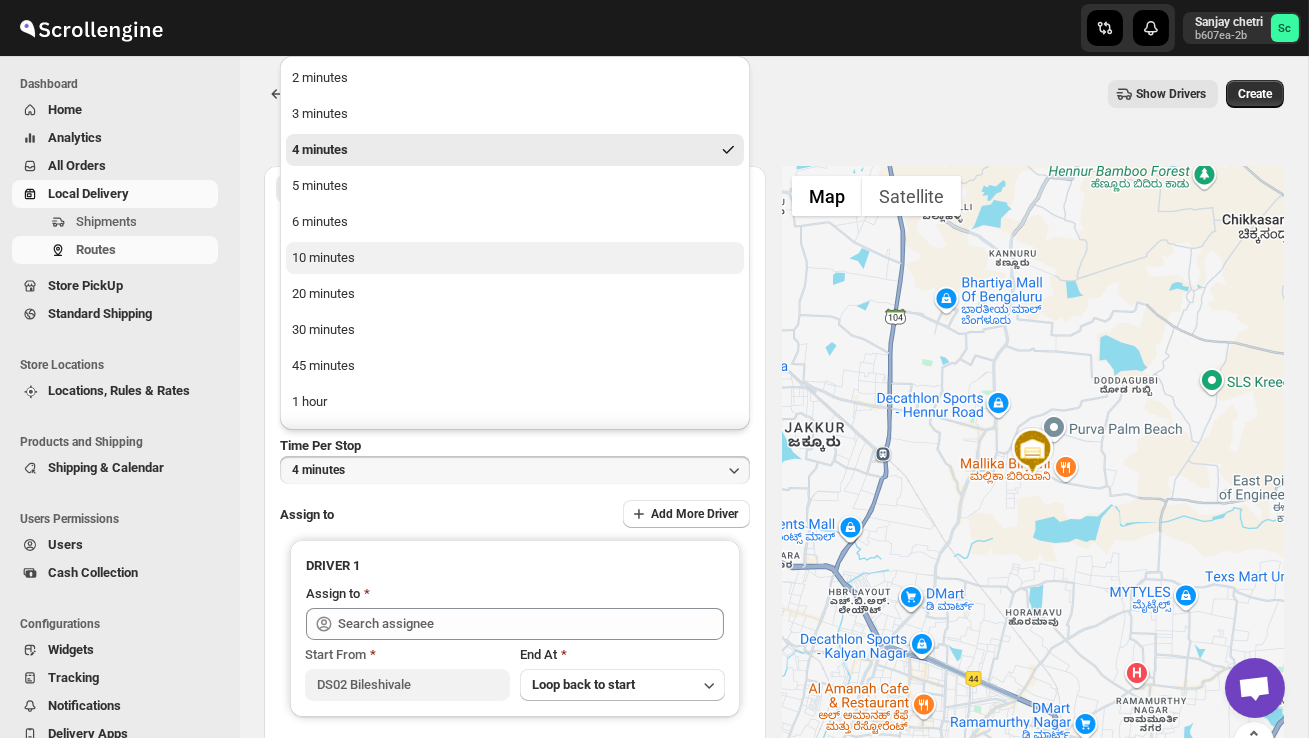 click on "10 minutes" at bounding box center (323, 258) 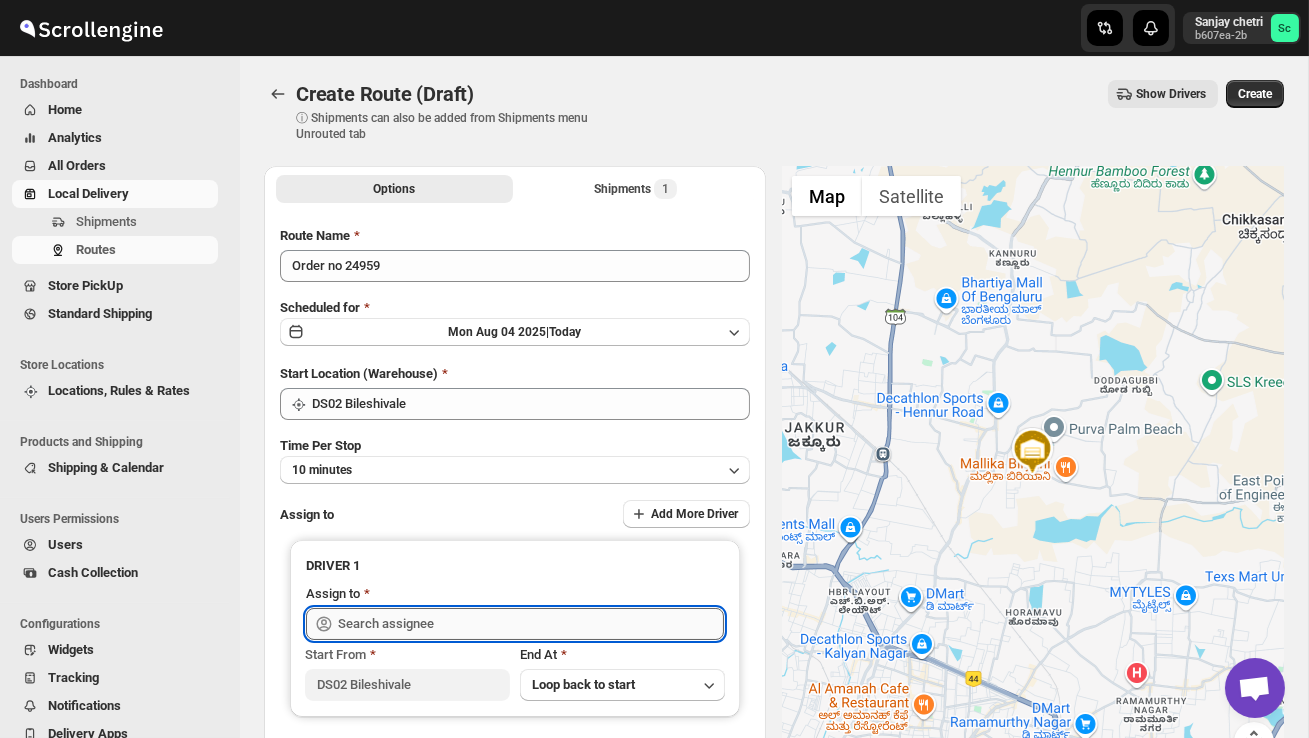 click at bounding box center [531, 624] 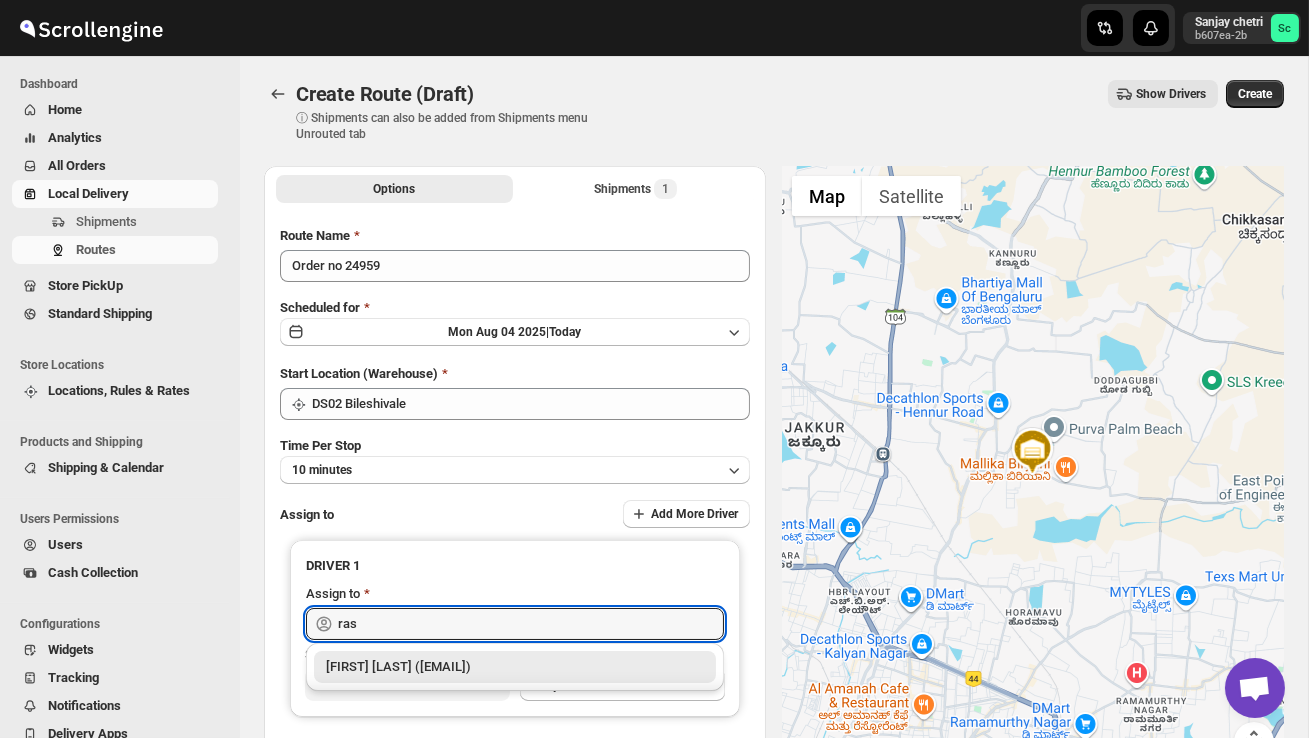 click on "[FIRST] [LAST] ([EMAIL])" at bounding box center [515, 667] 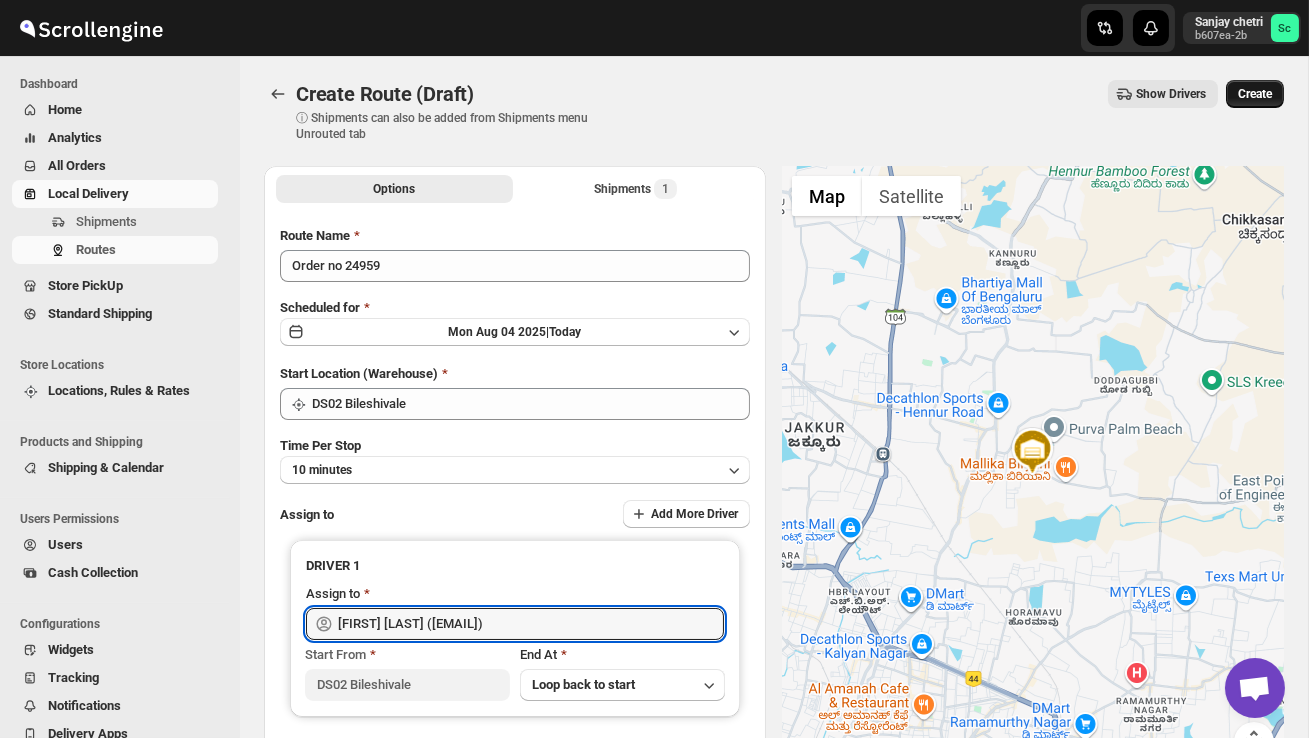 type on "[FIRST] [LAST] ([EMAIL])" 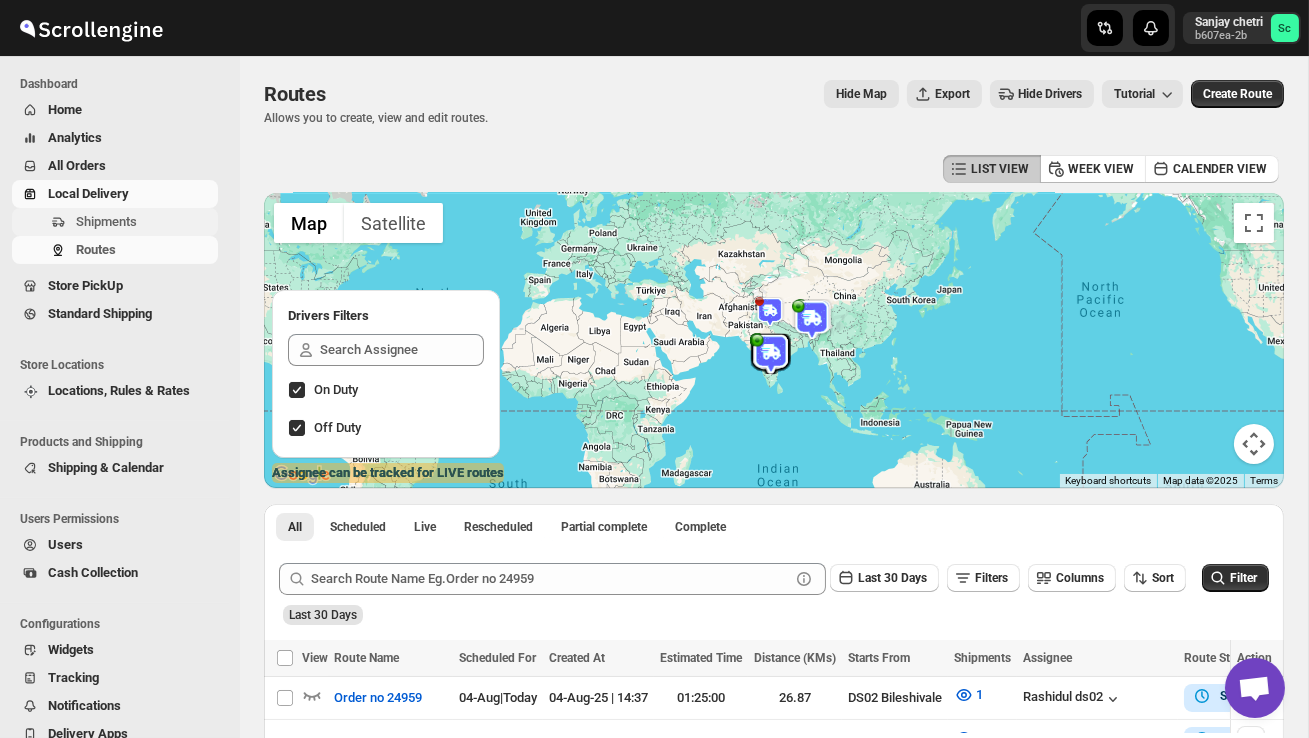 click on "Shipments" at bounding box center [106, 221] 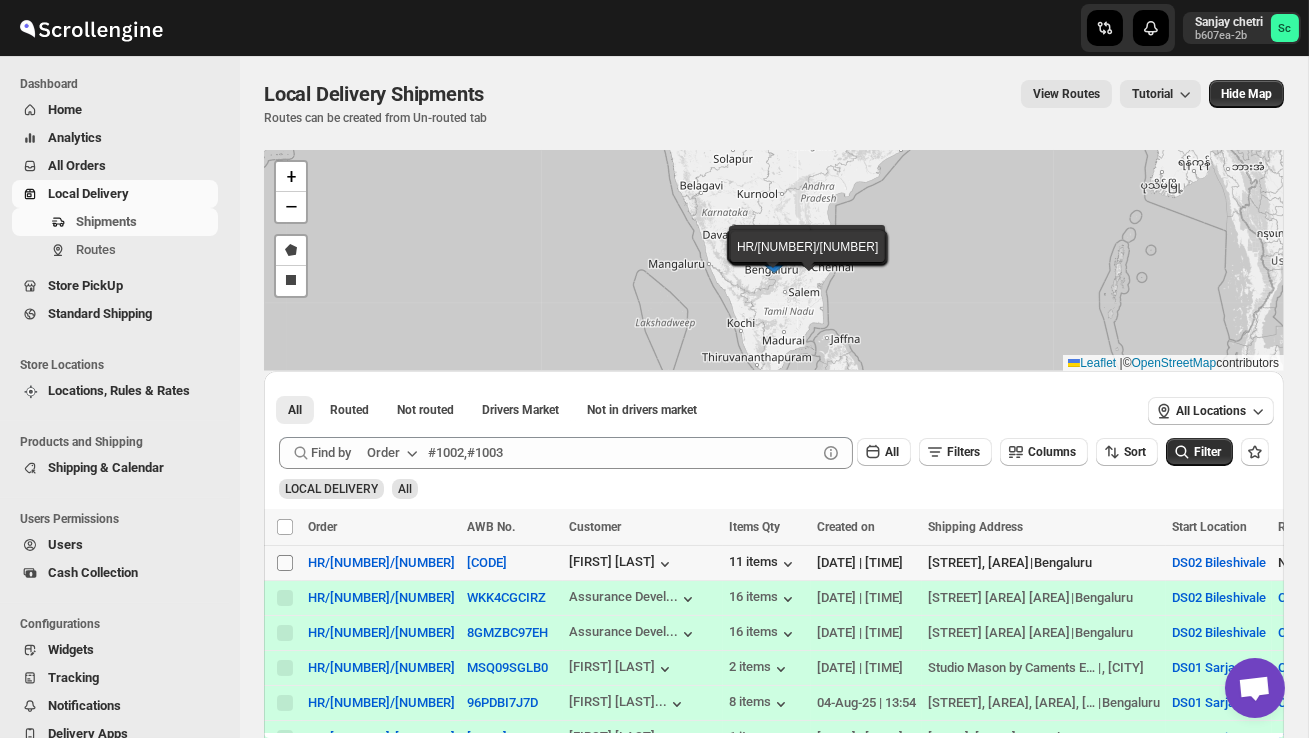 click on "Select shipment" at bounding box center (285, 563) 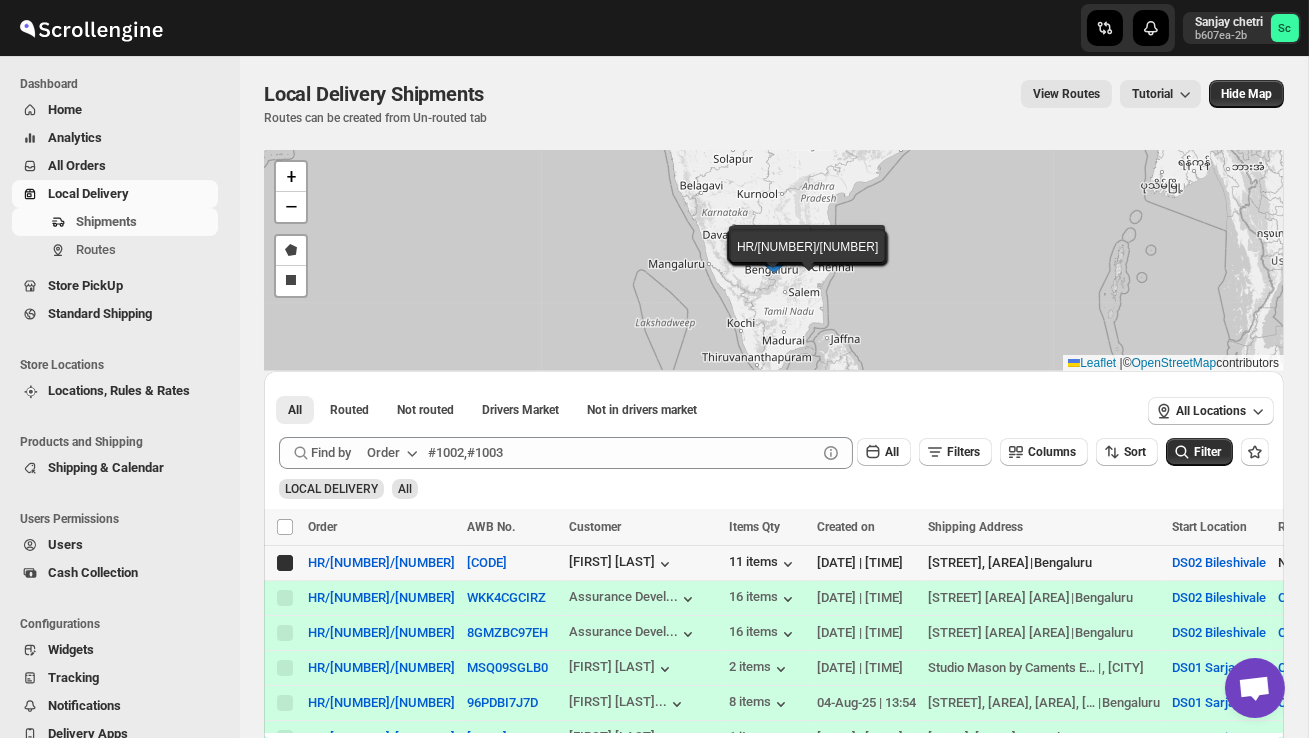 checkbox on "true" 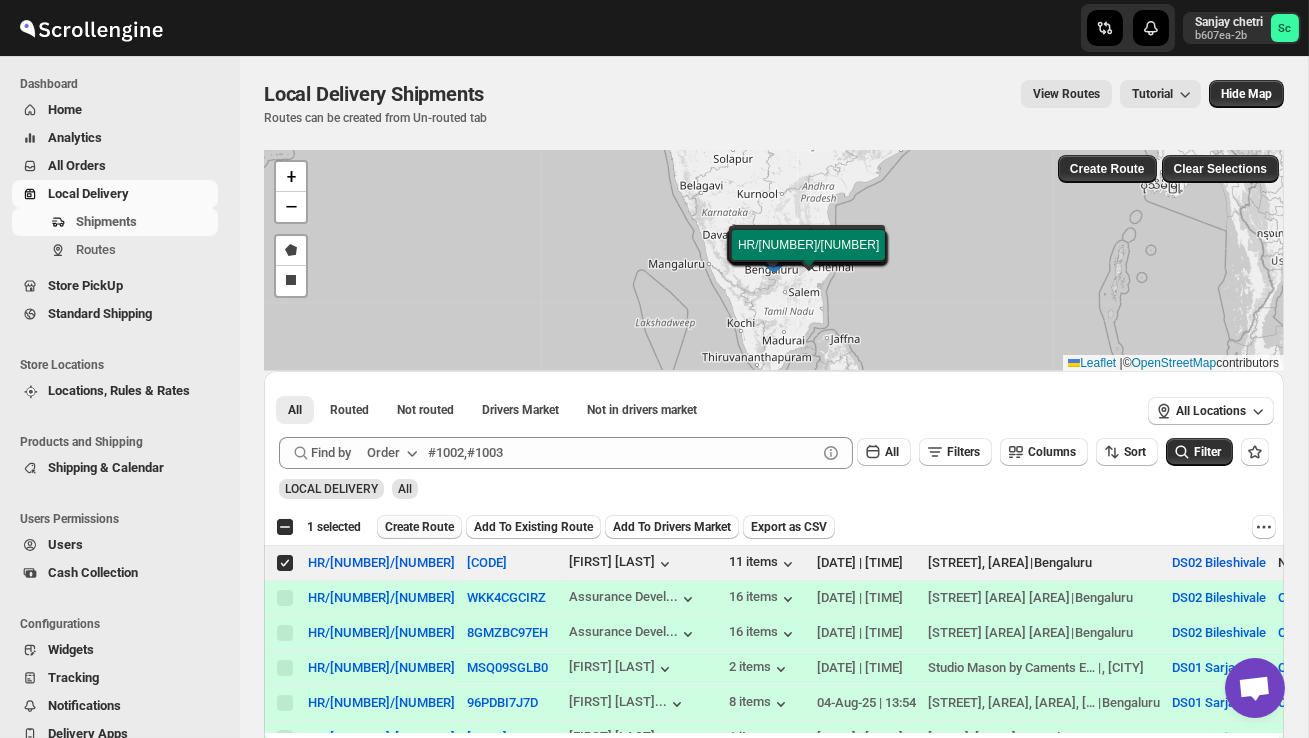 click on "Create Route" at bounding box center (419, 527) 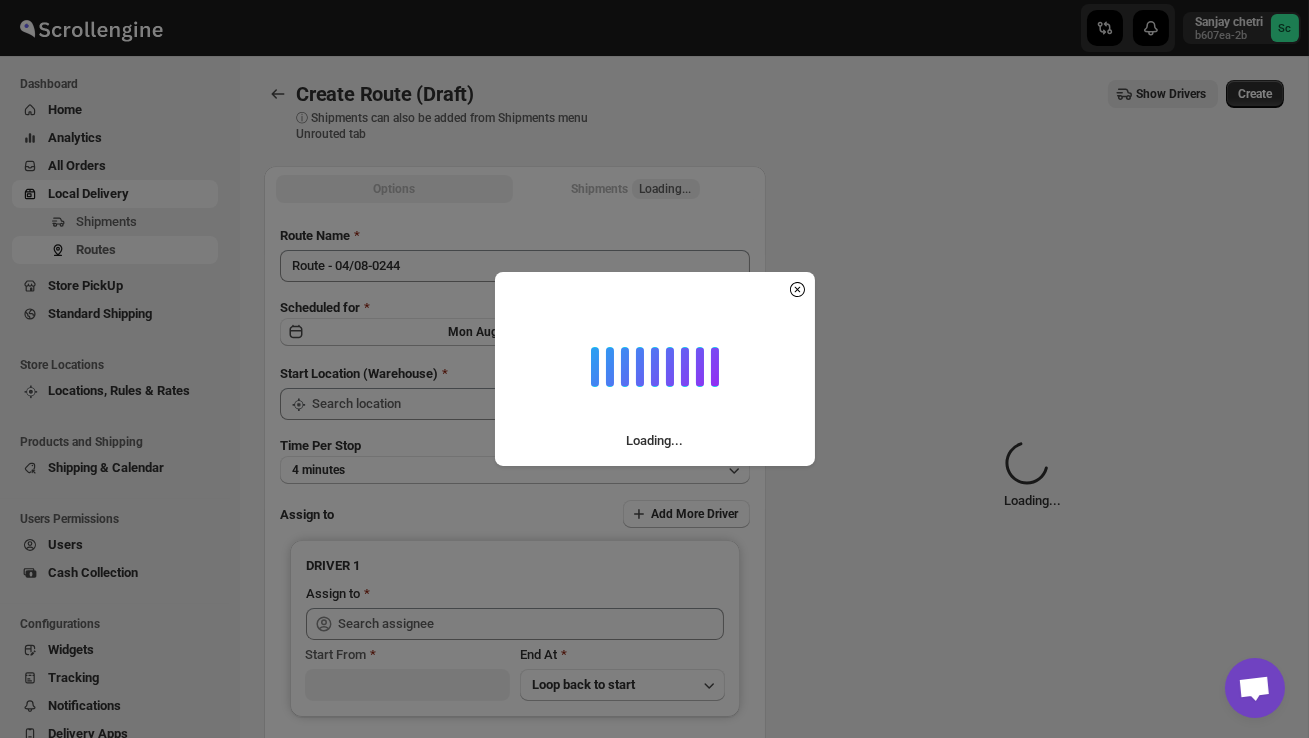 type on "DS02 Bileshivale" 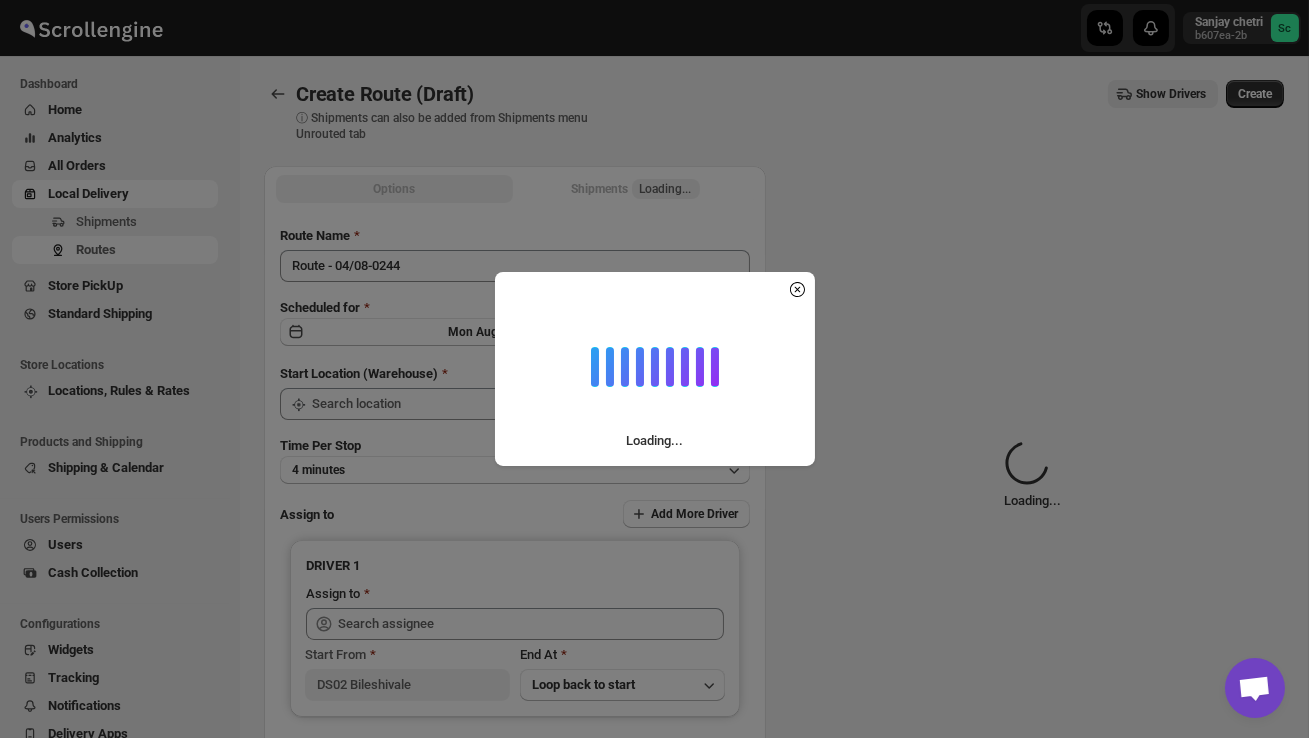 type on "DS02 Bileshivale" 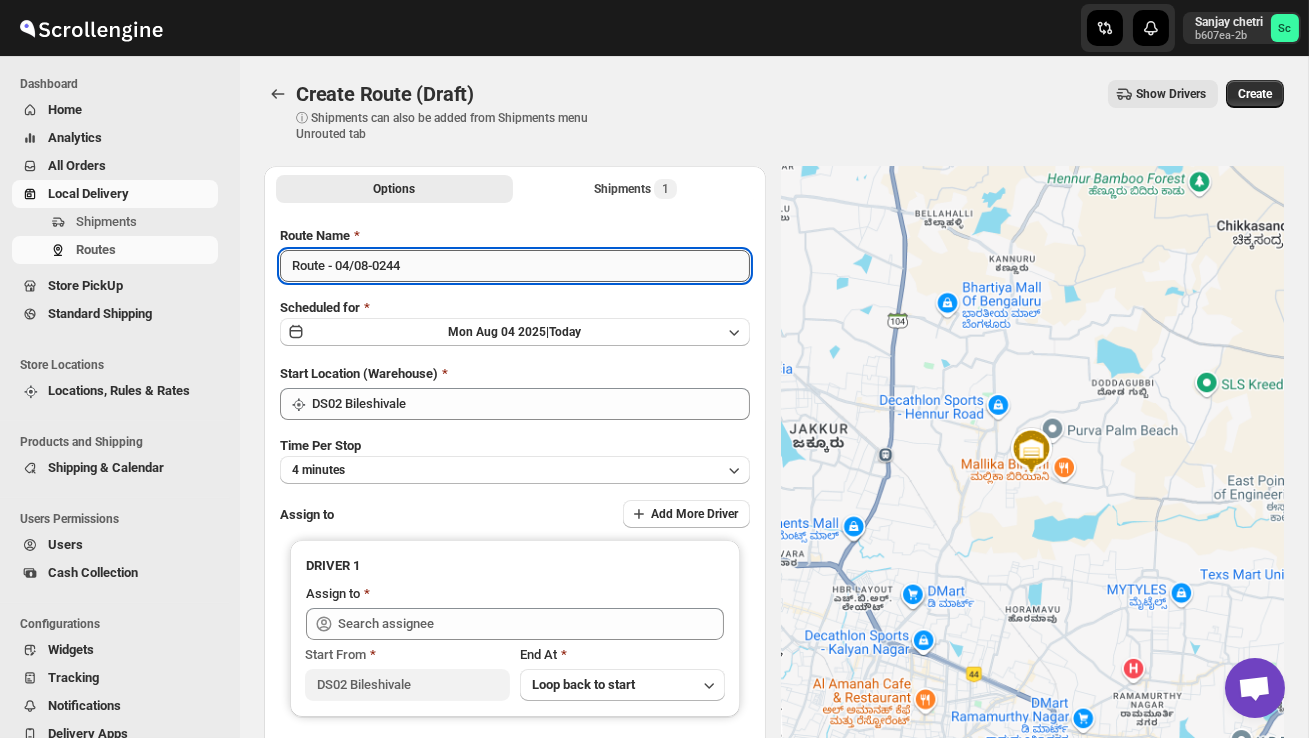 click on "Route - 04/08-0244" at bounding box center [515, 266] 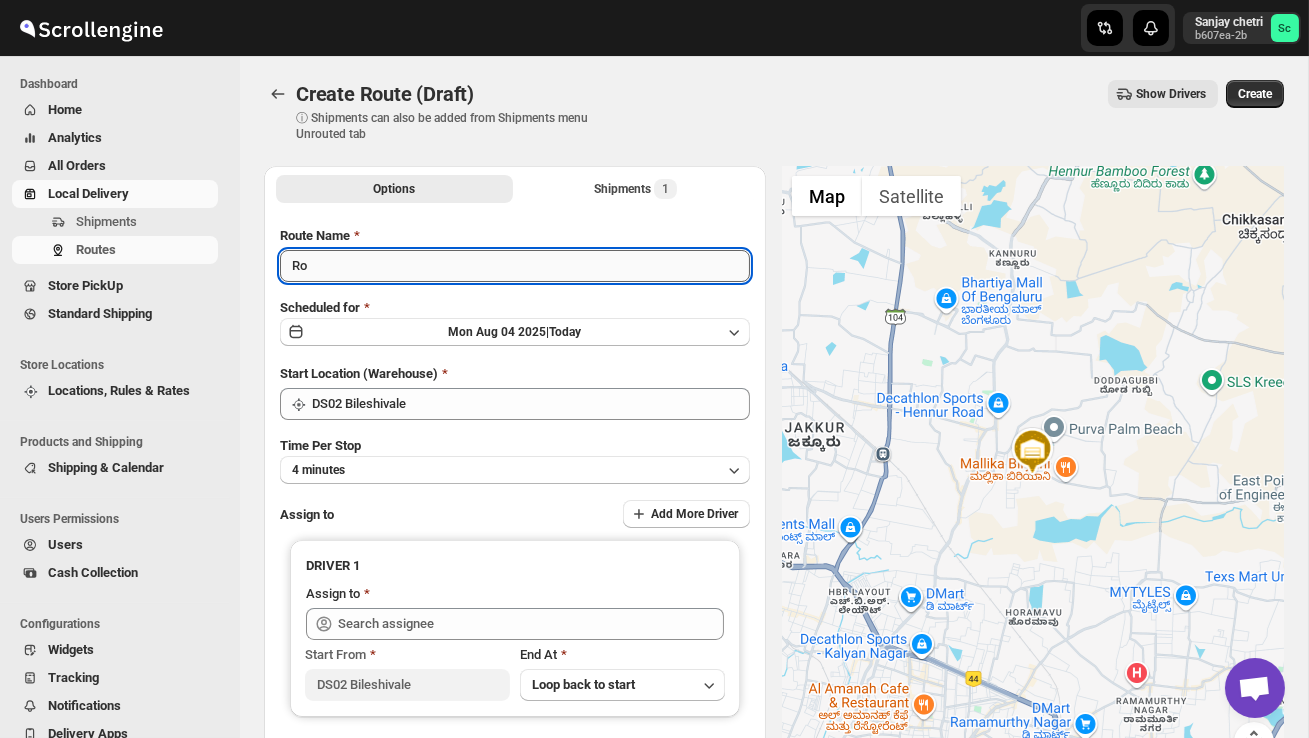 type on "R" 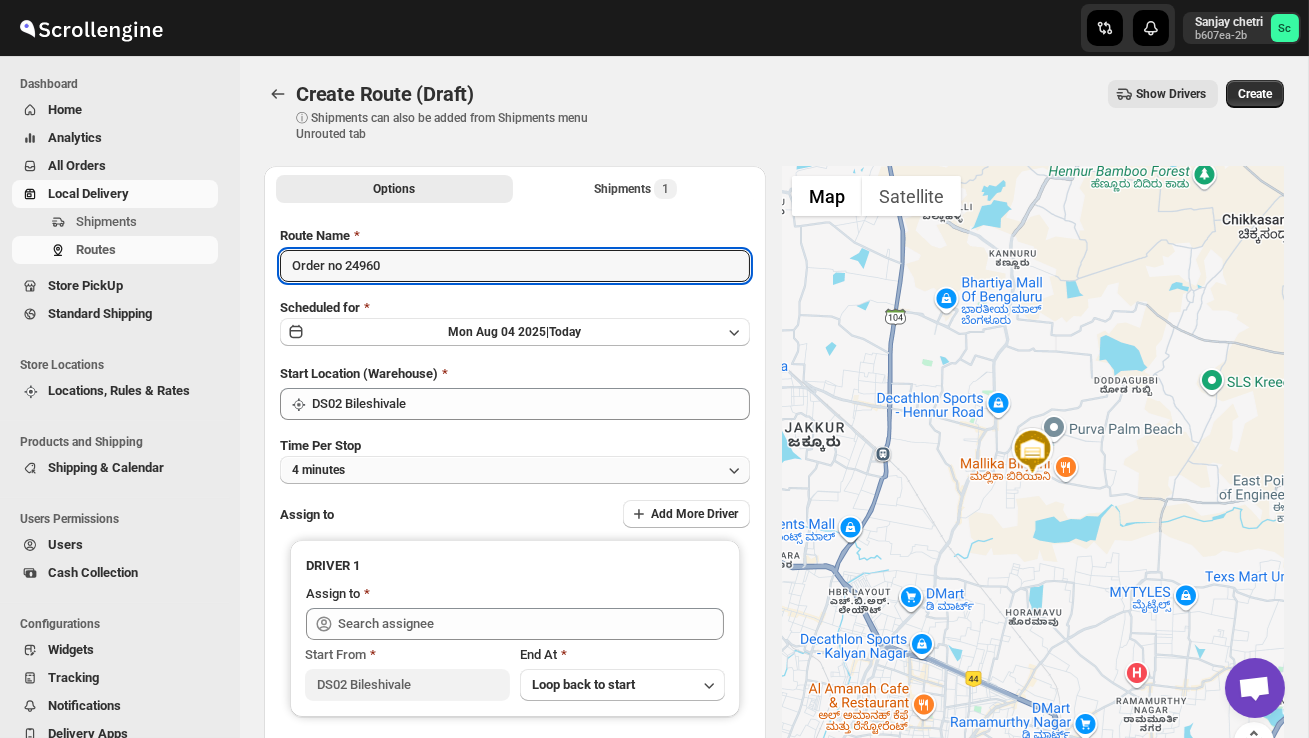 type on "Order no 24960" 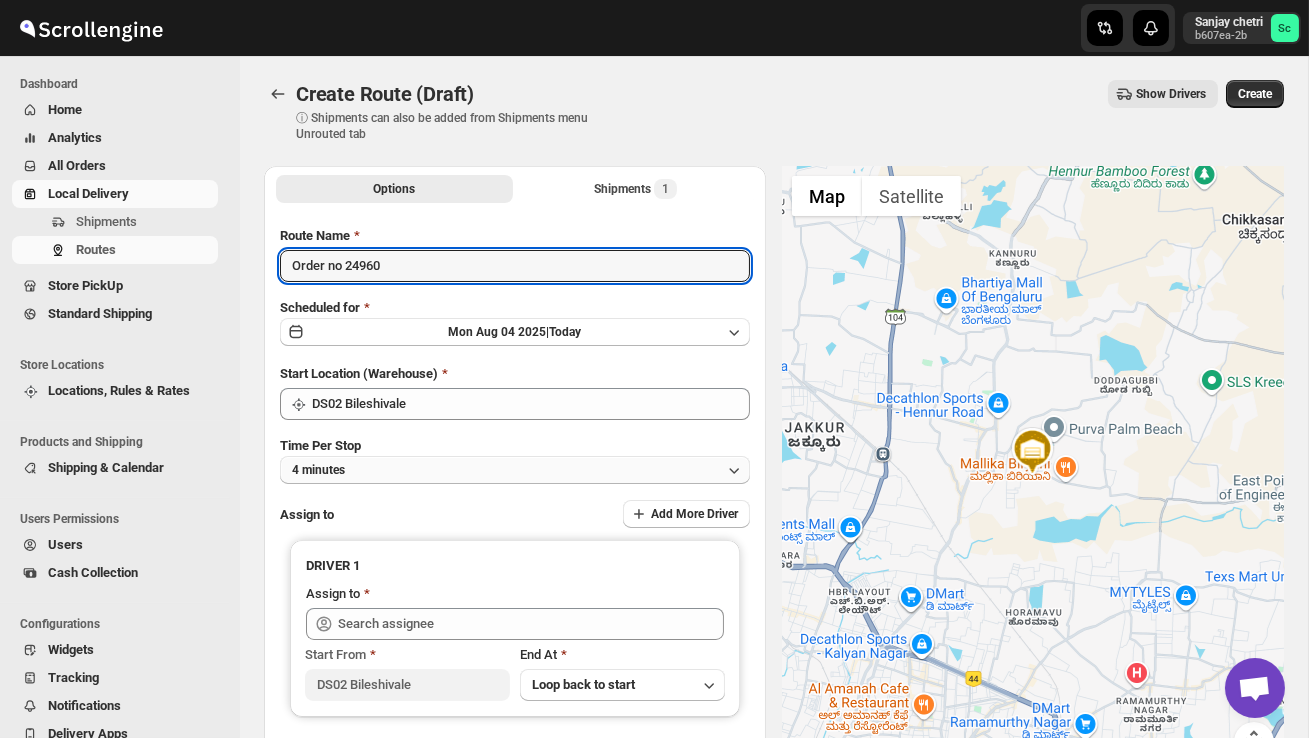 click on "4 minutes" at bounding box center (515, 470) 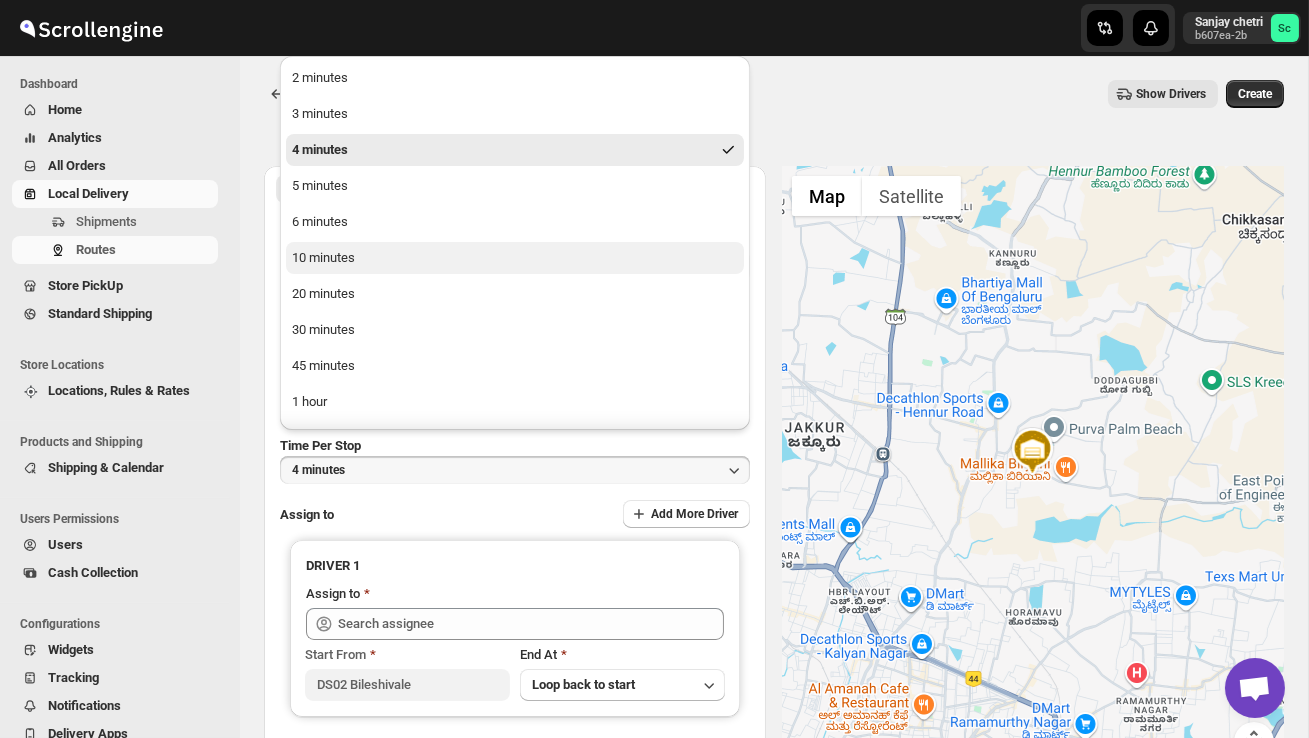 click on "10 minutes" at bounding box center (515, 258) 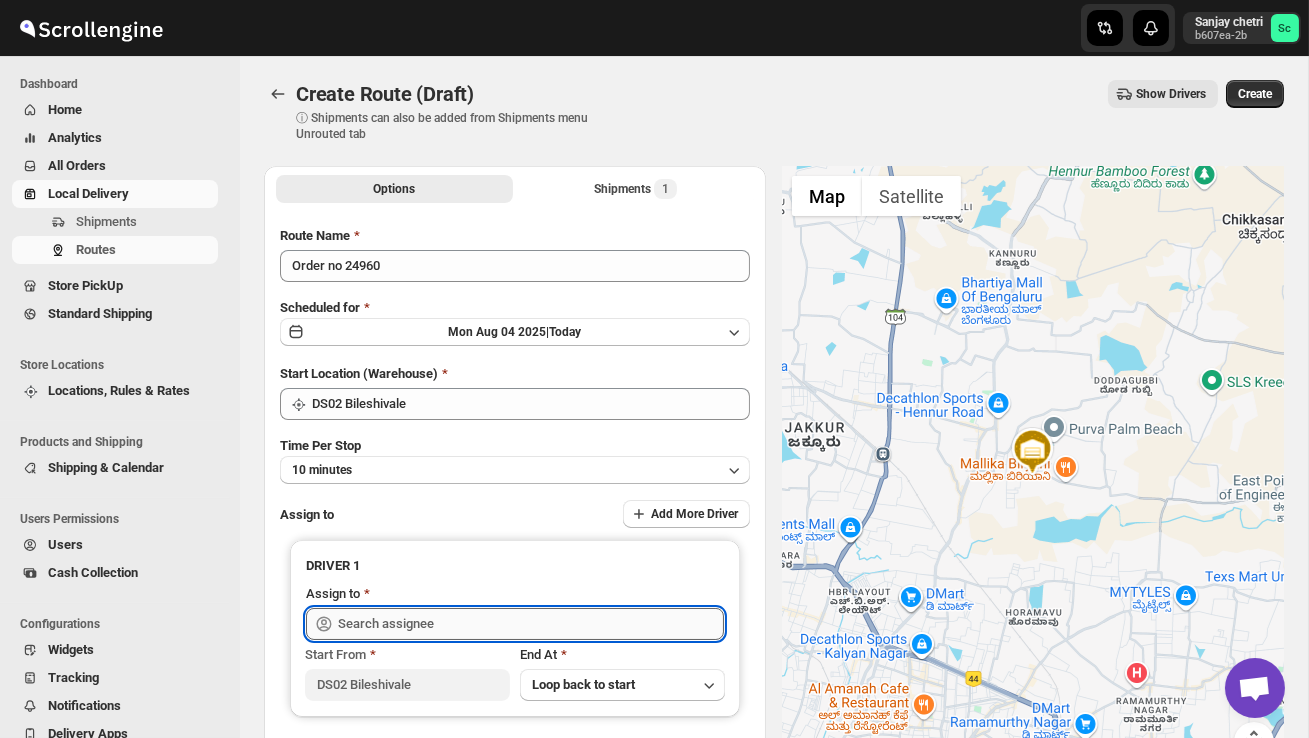click at bounding box center (531, 624) 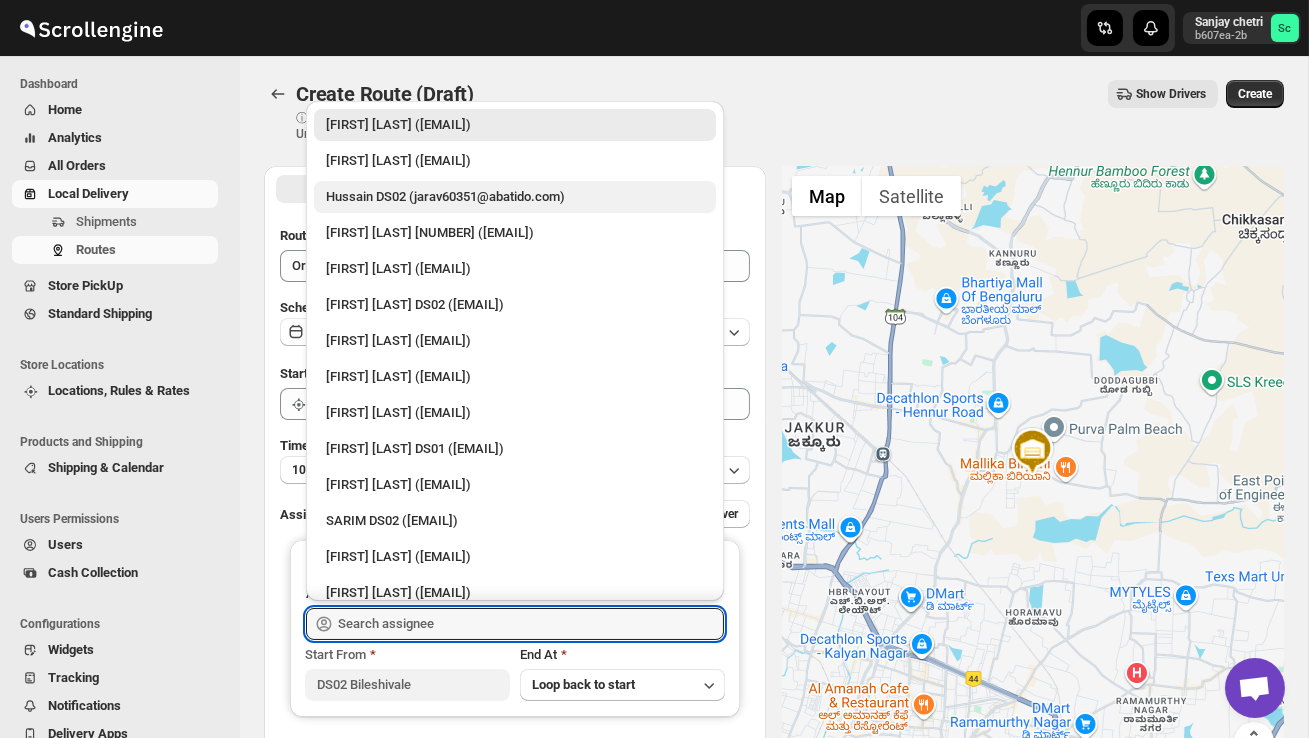 click on "Hussain DS02 (jarav60351@abatido.com)" at bounding box center (515, 197) 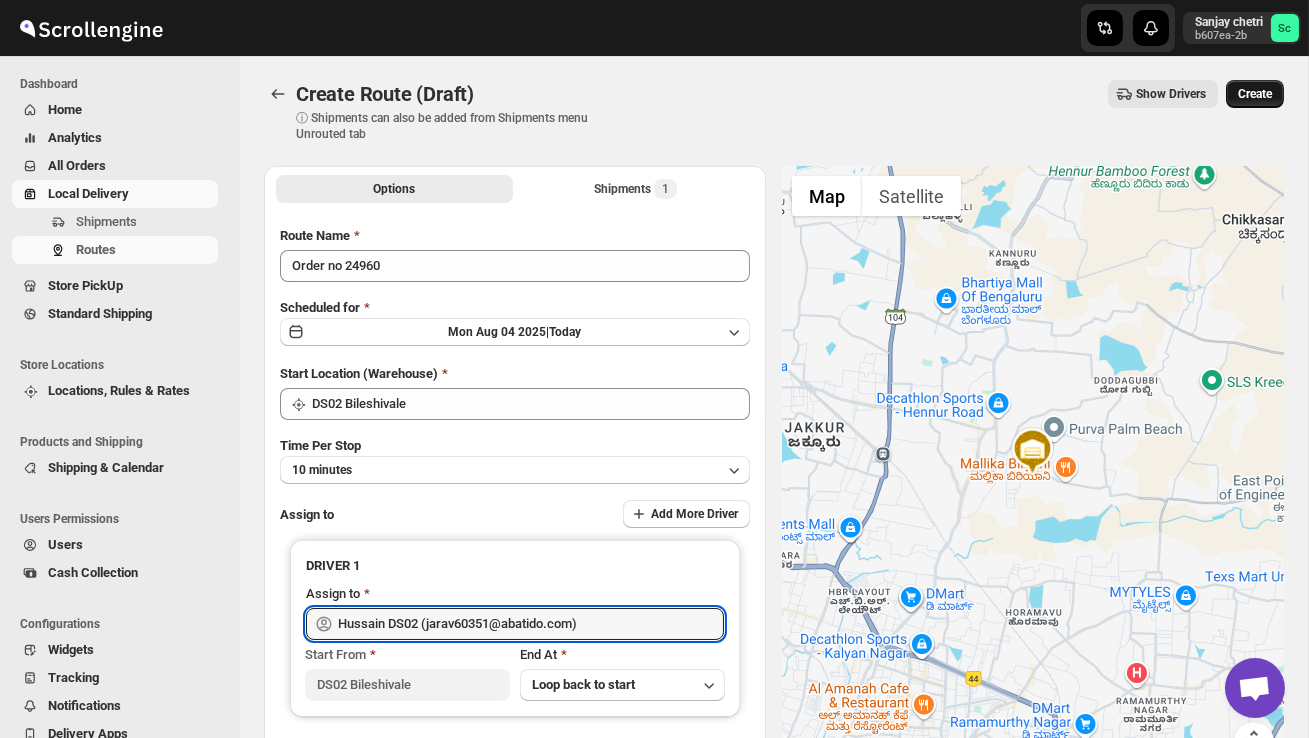 click on "Create" at bounding box center [1255, 94] 